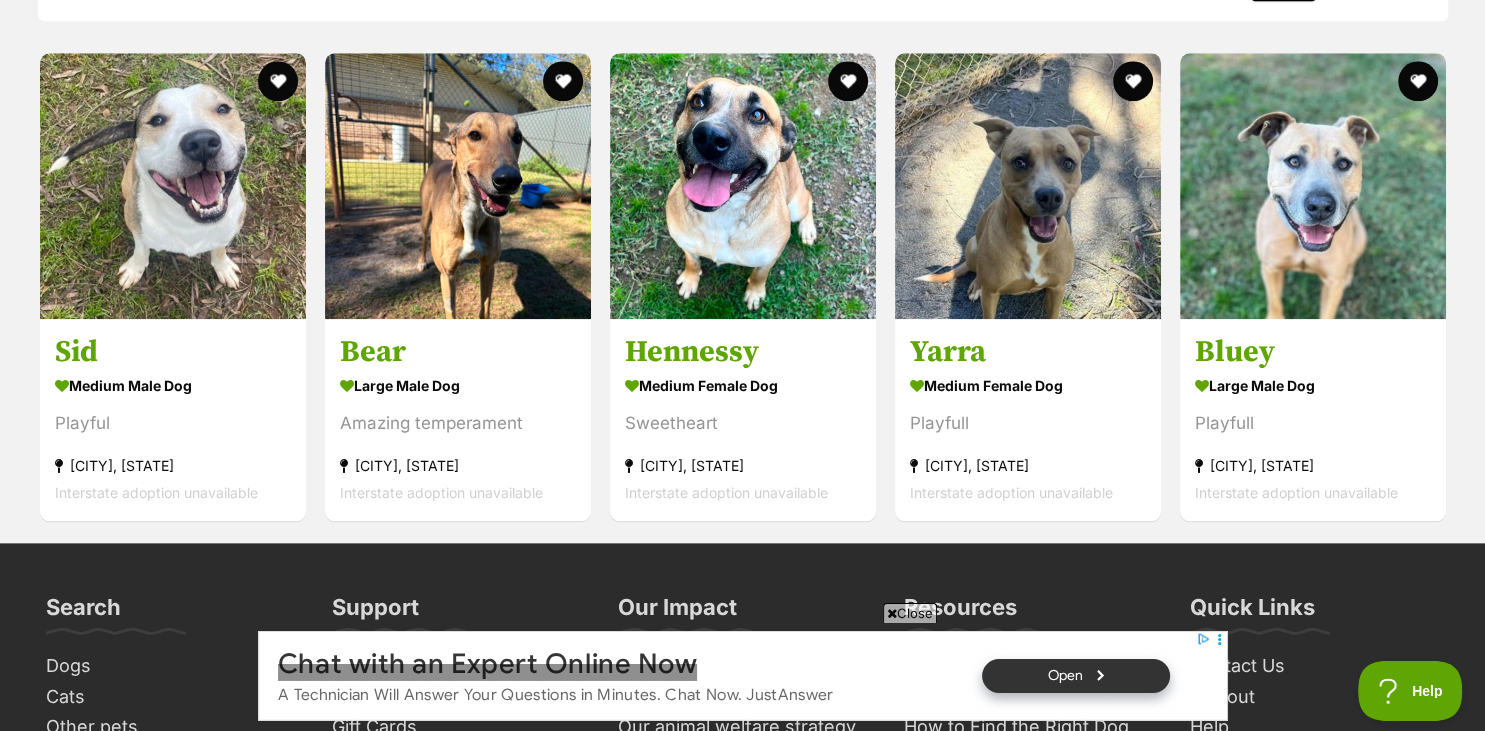 scroll, scrollTop: 2112, scrollLeft: 0, axis: vertical 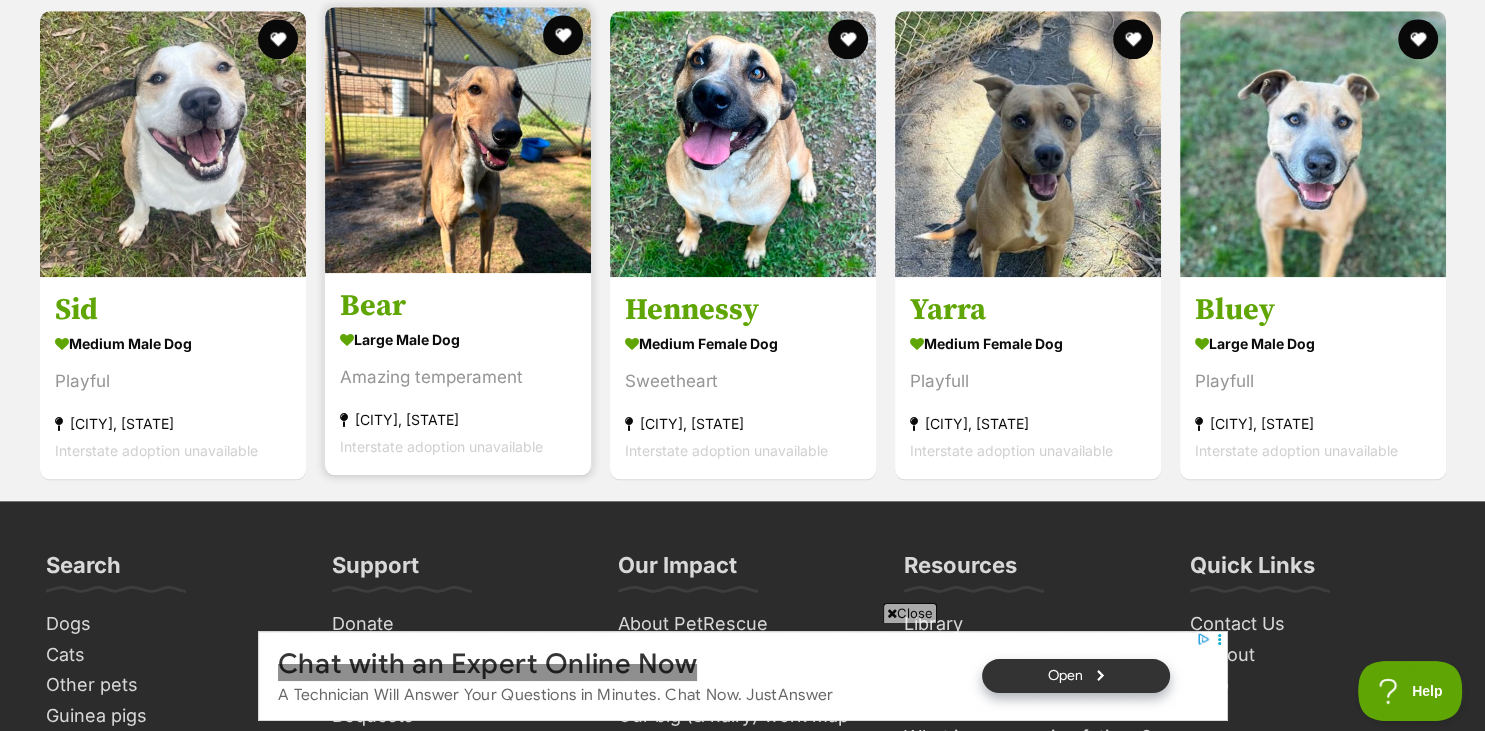 click on "Bear
large male Dog
Amazing temperament
Port Macquarie, NSW
Interstate adoption unavailable" at bounding box center (458, 373) 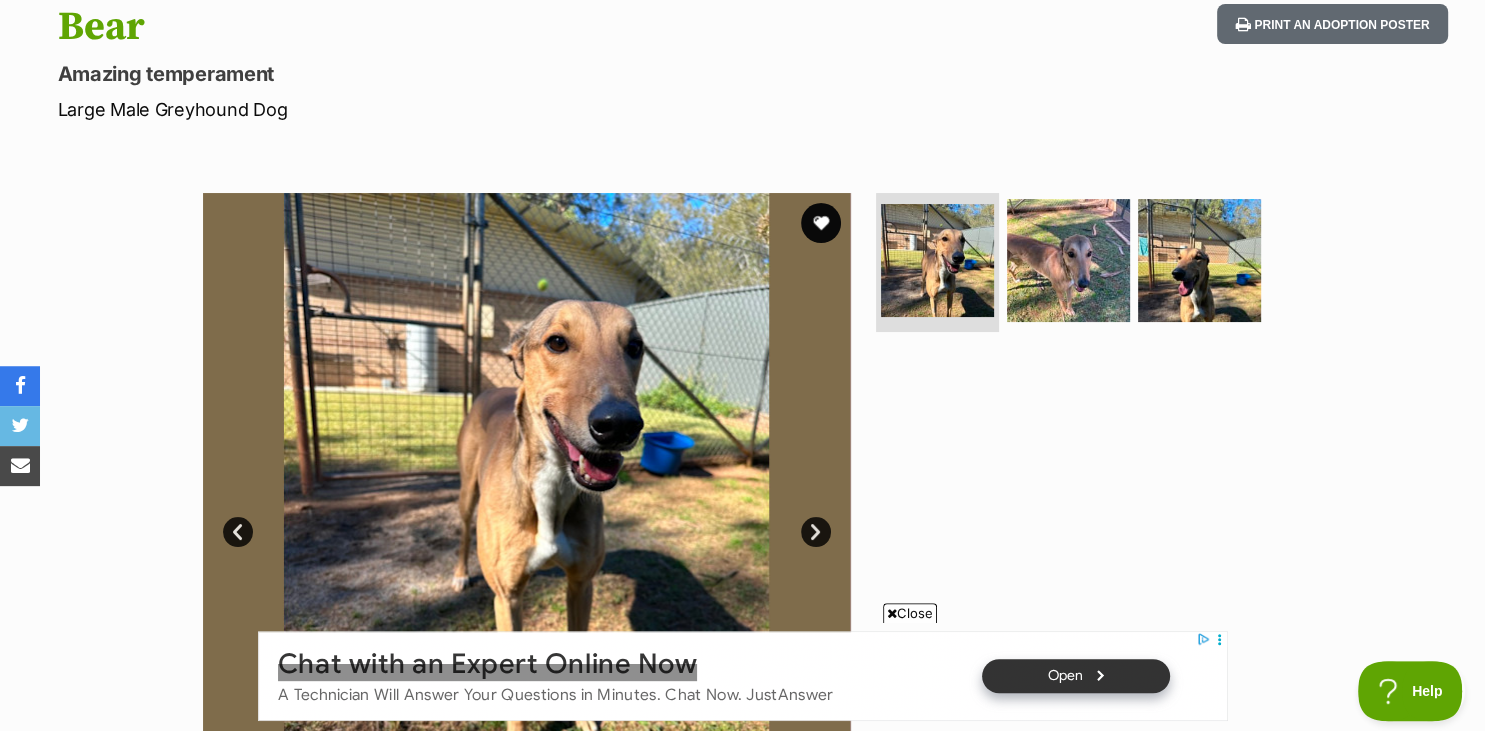 scroll, scrollTop: 211, scrollLeft: 0, axis: vertical 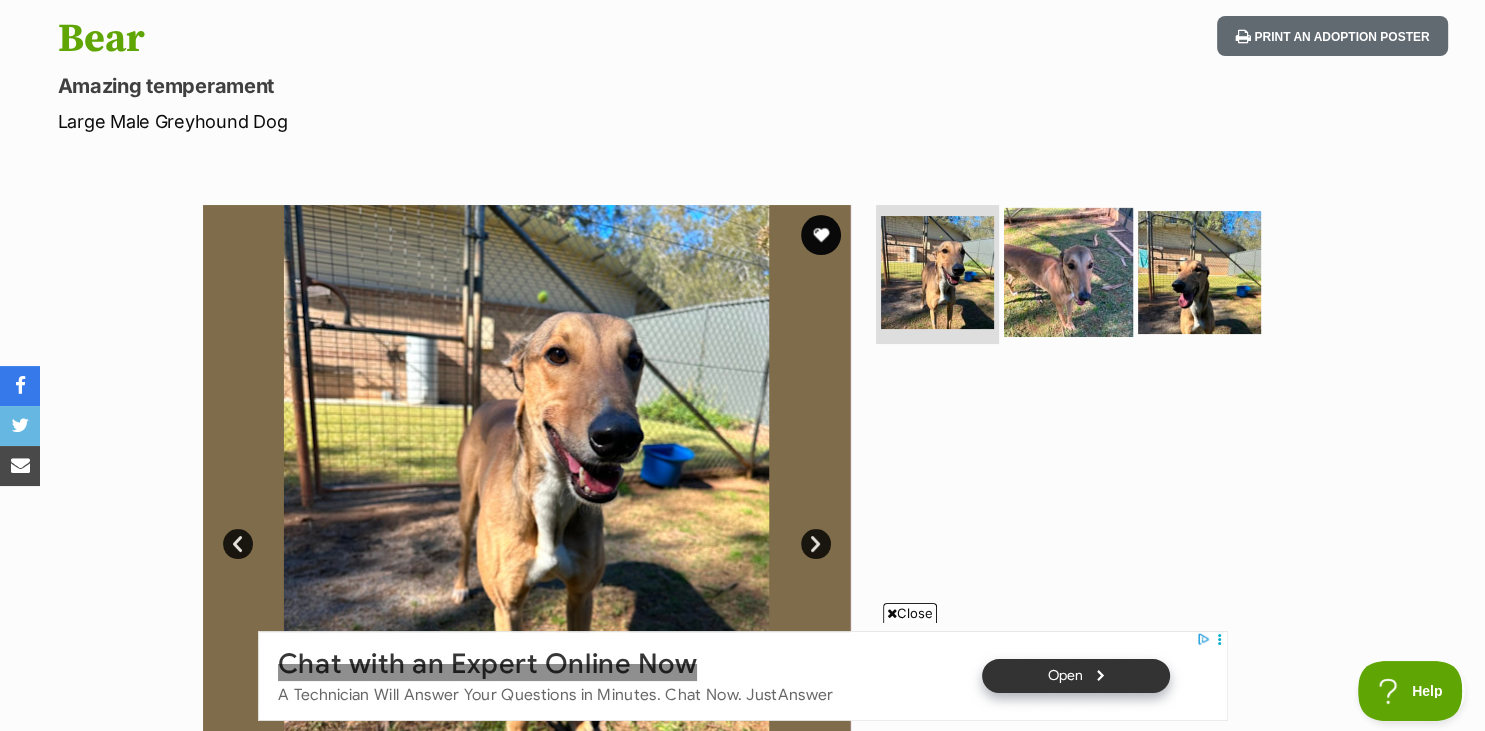 click at bounding box center (1068, 271) 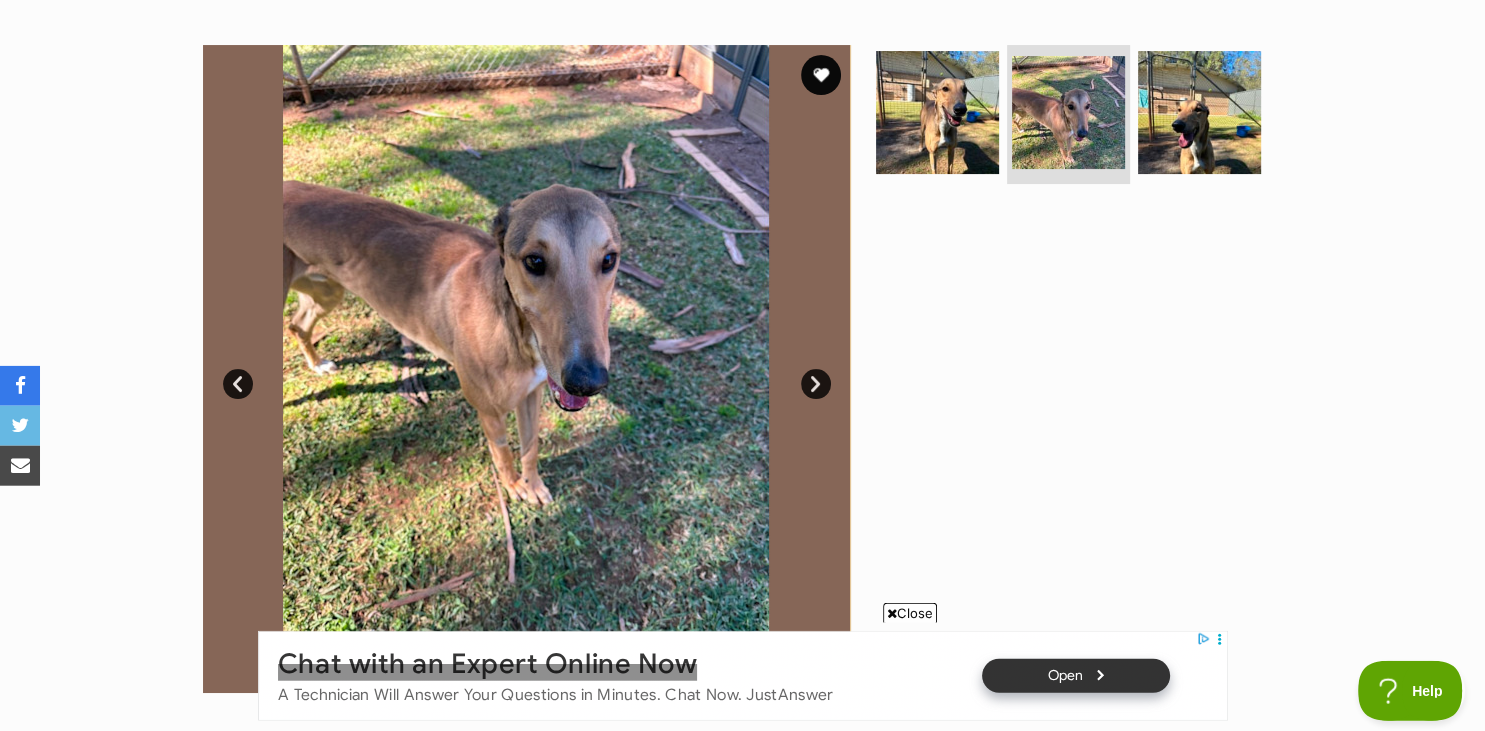 scroll, scrollTop: 422, scrollLeft: 0, axis: vertical 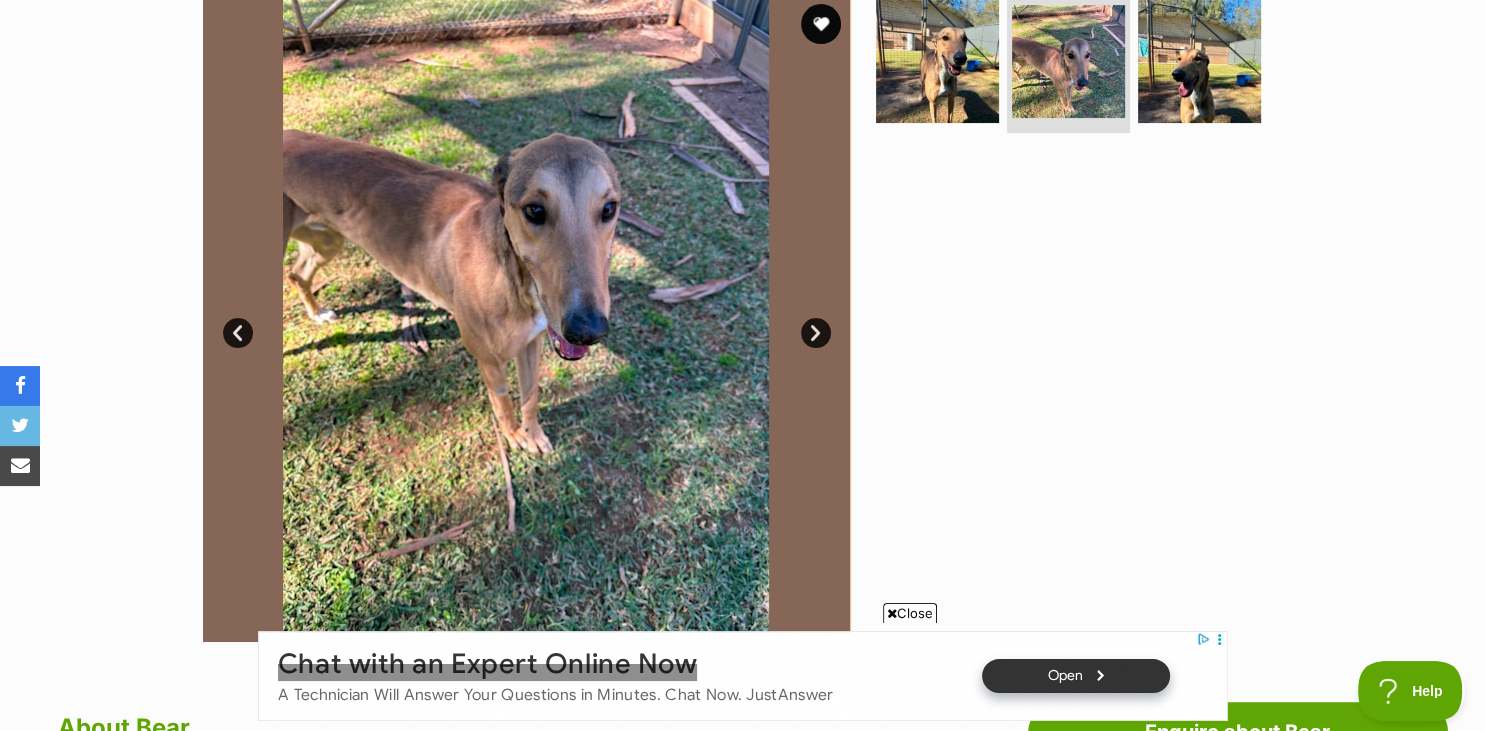 click on "Next" at bounding box center [816, 333] 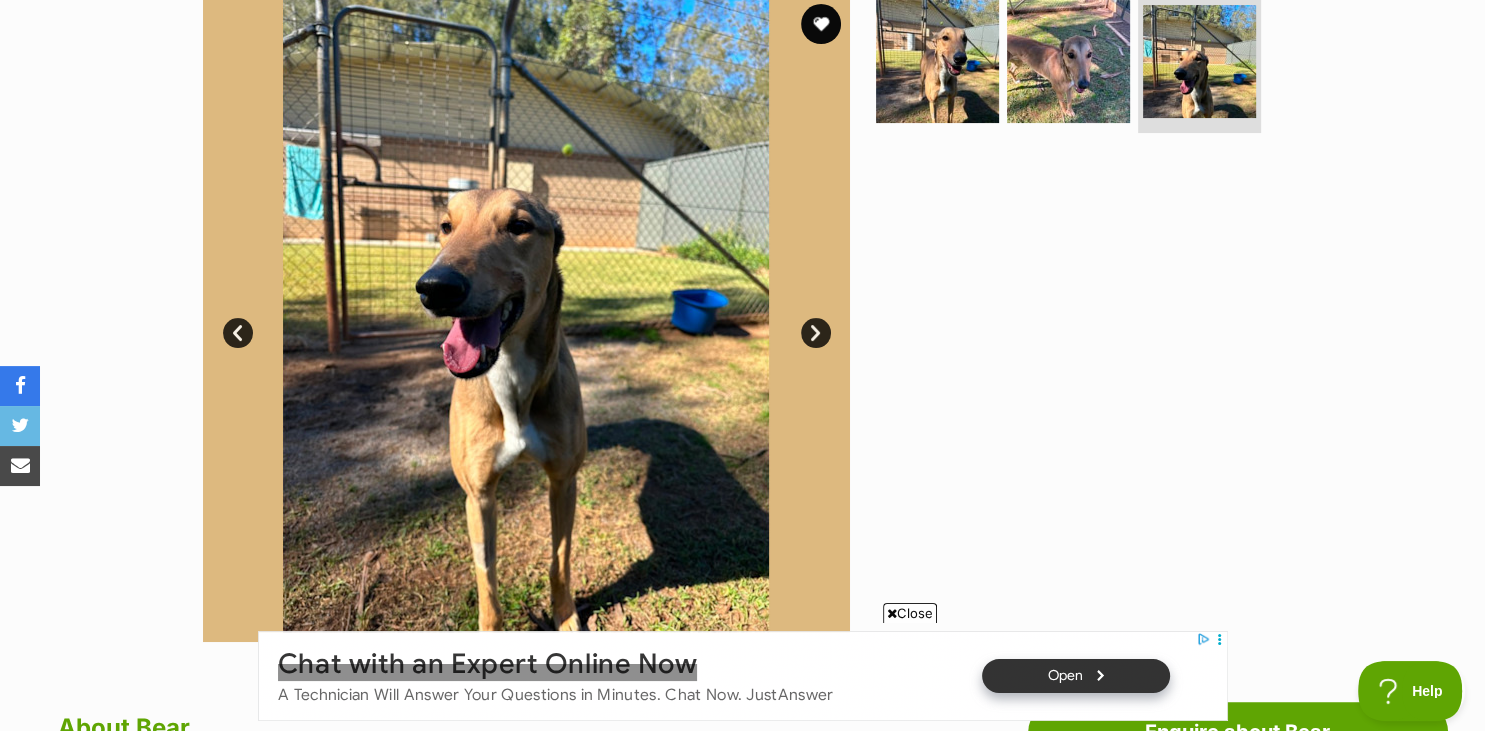 click on "Next" at bounding box center (816, 333) 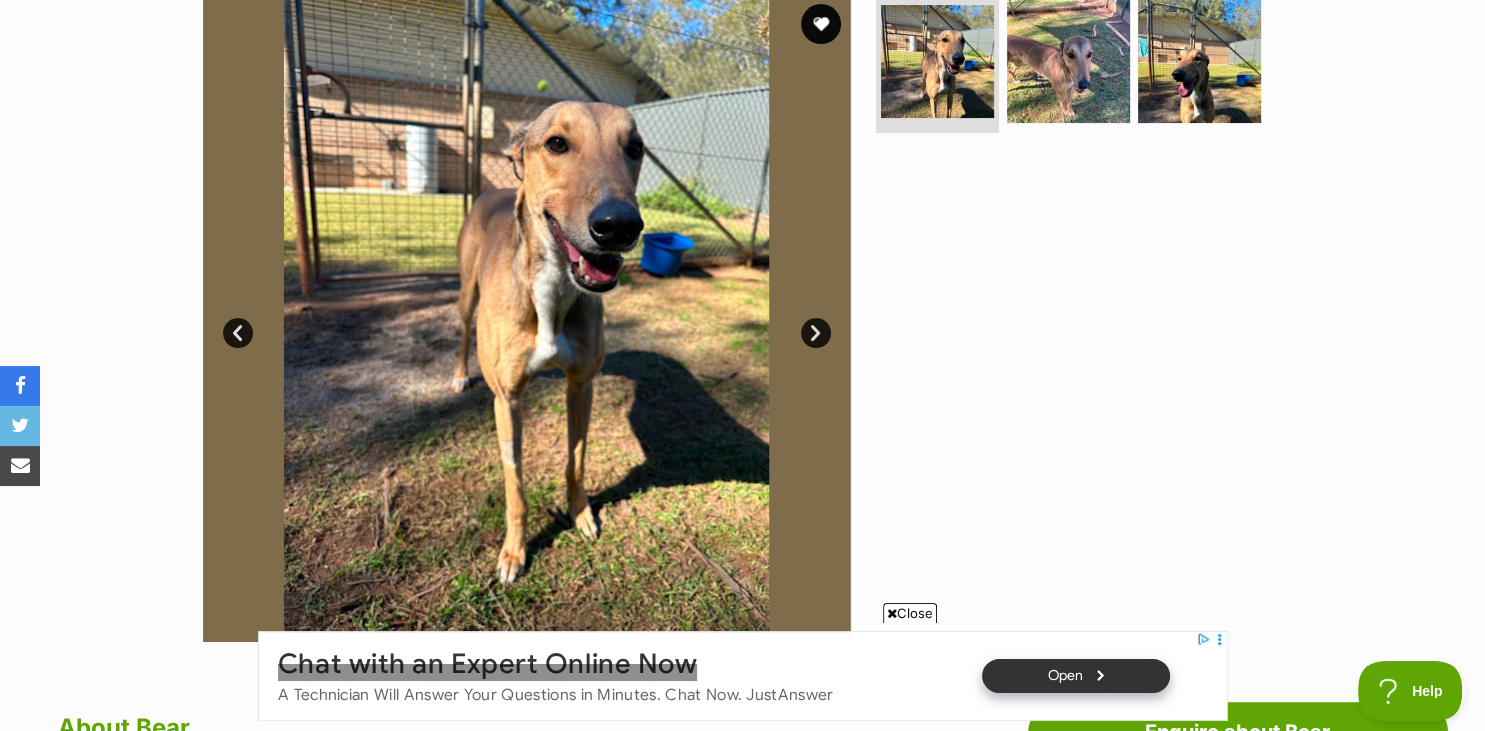click on "Next" at bounding box center [816, 333] 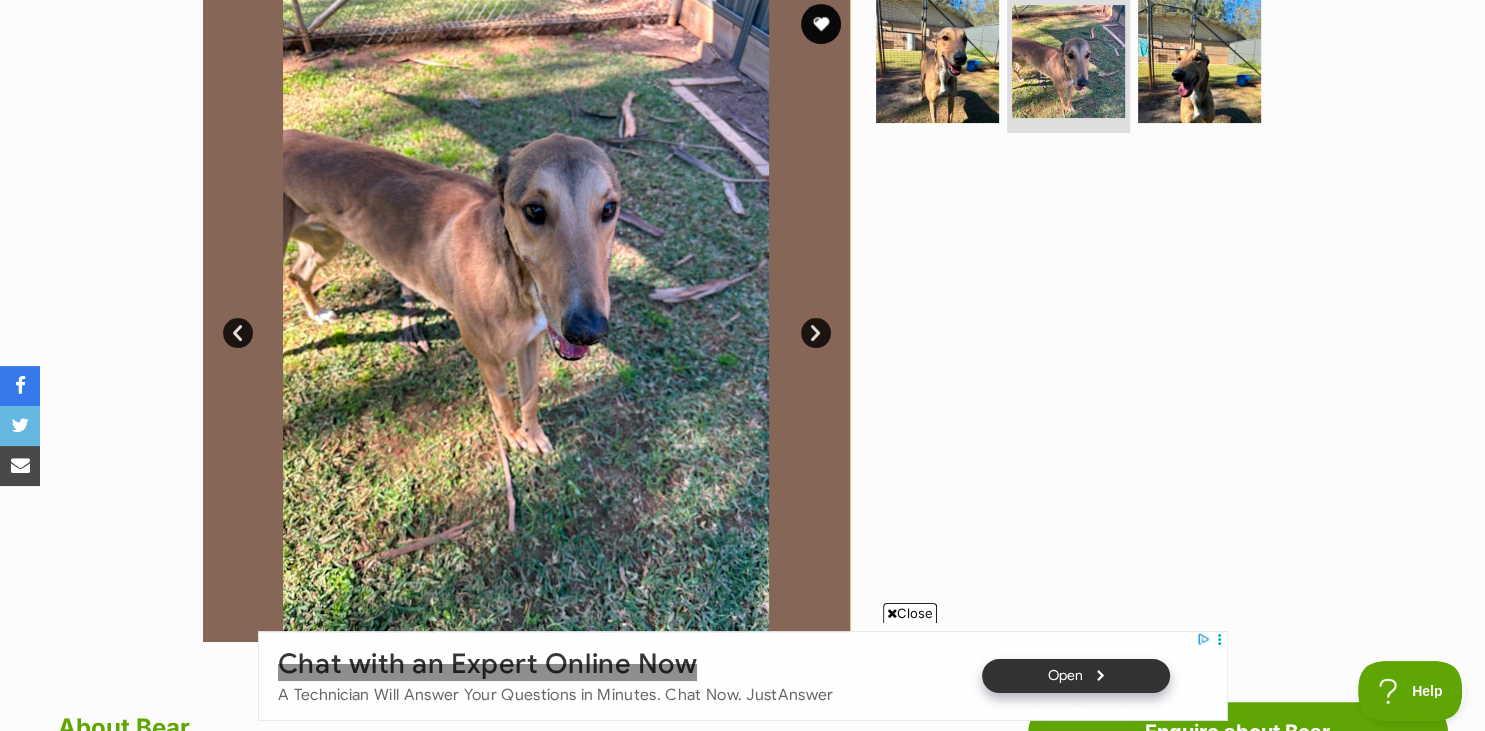 scroll, scrollTop: 0, scrollLeft: 0, axis: both 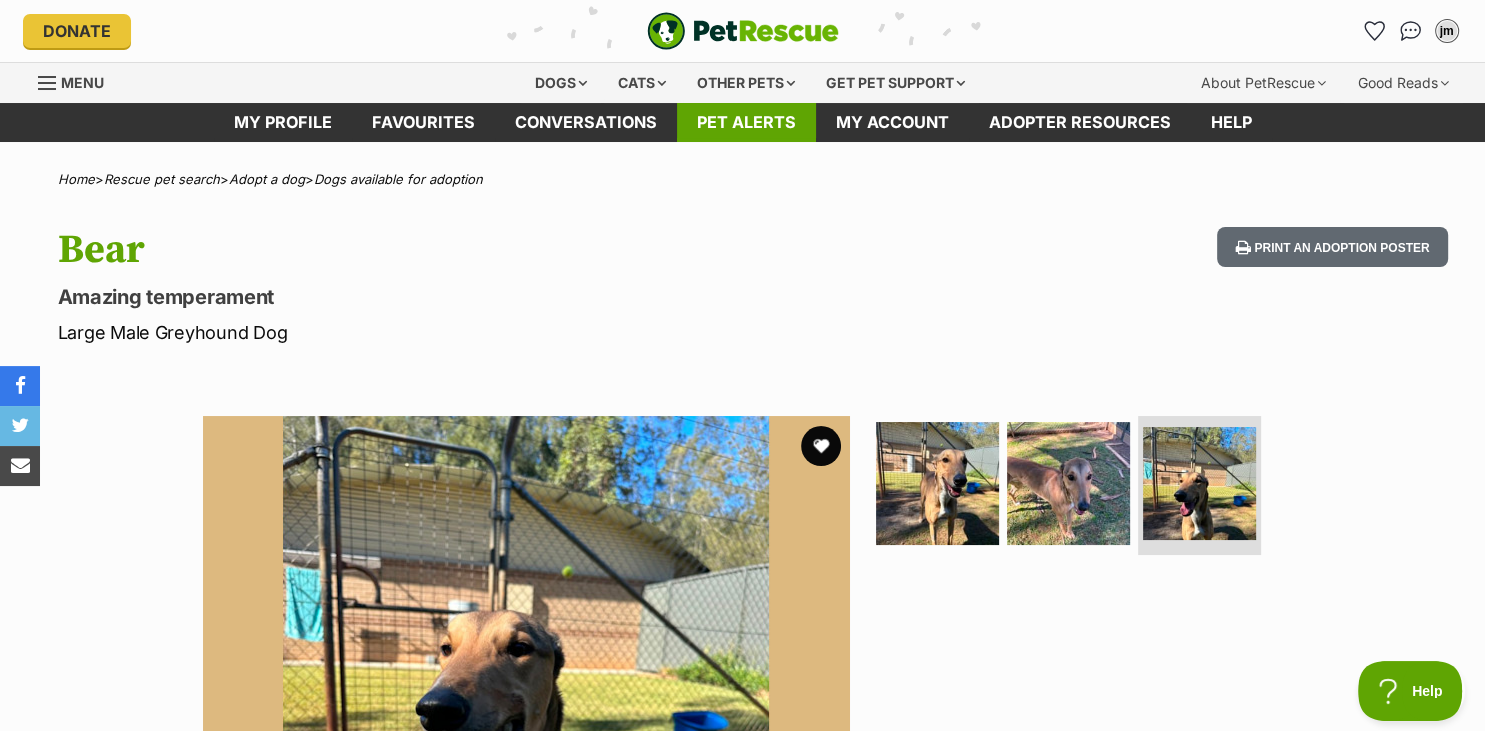 click on "Pet alerts" at bounding box center [746, 122] 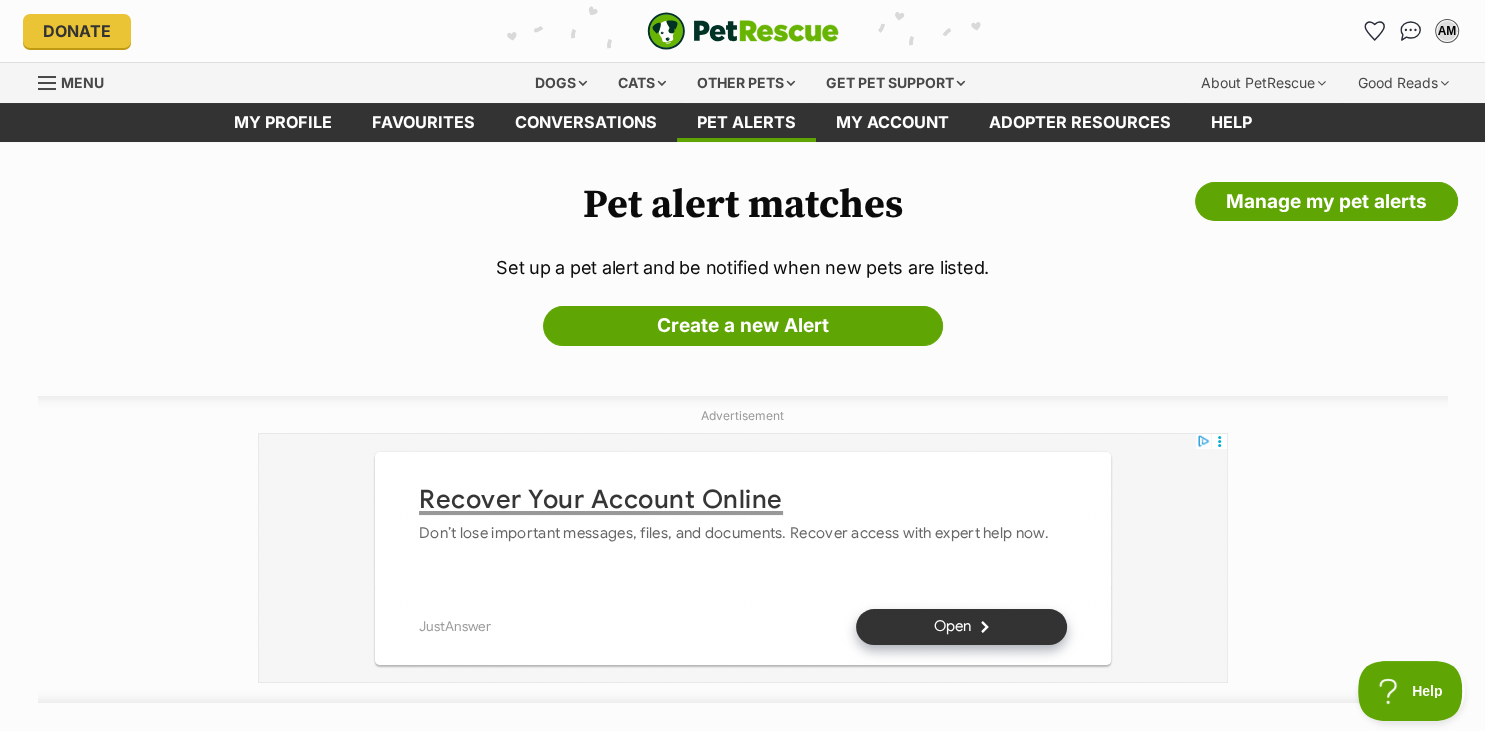 scroll, scrollTop: 0, scrollLeft: 0, axis: both 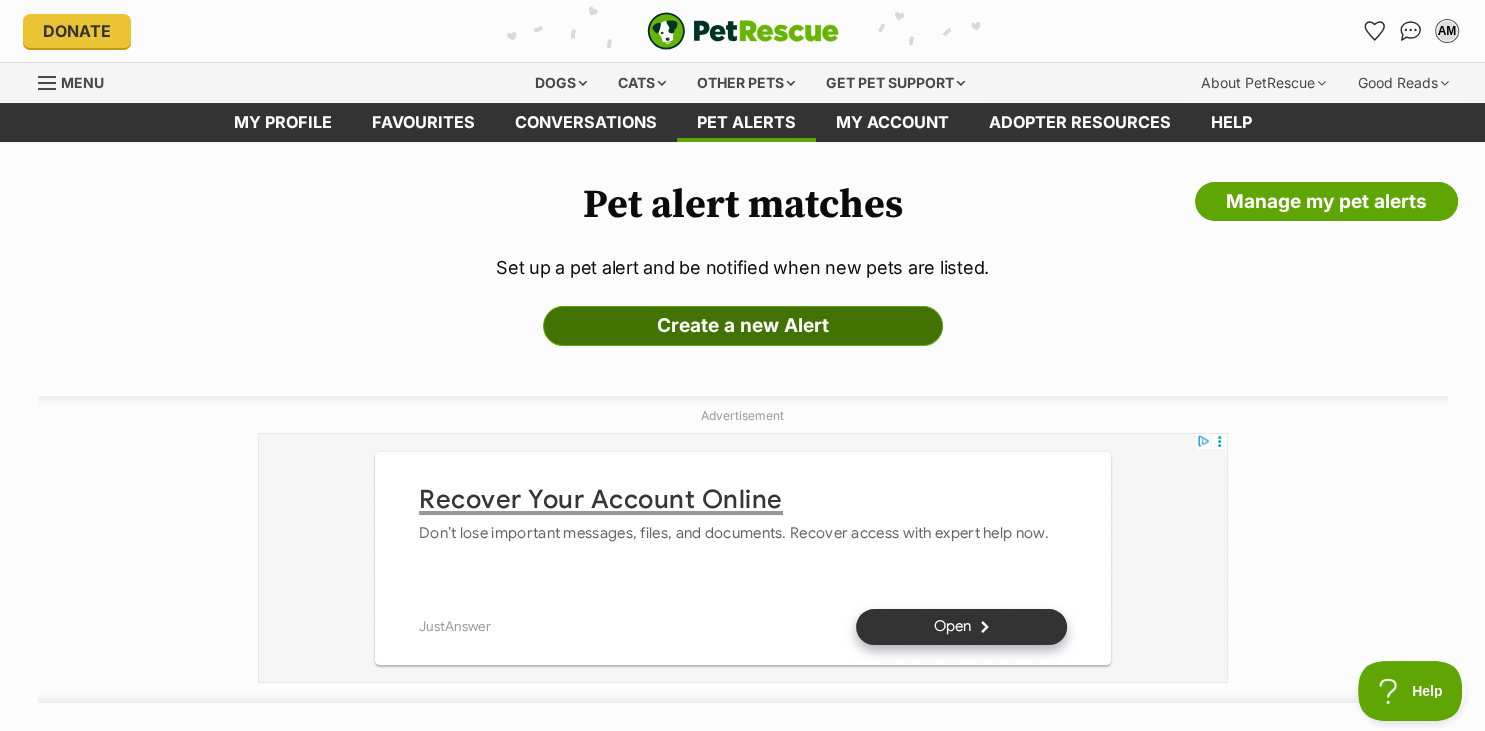 click on "Create a new Alert" at bounding box center (743, 326) 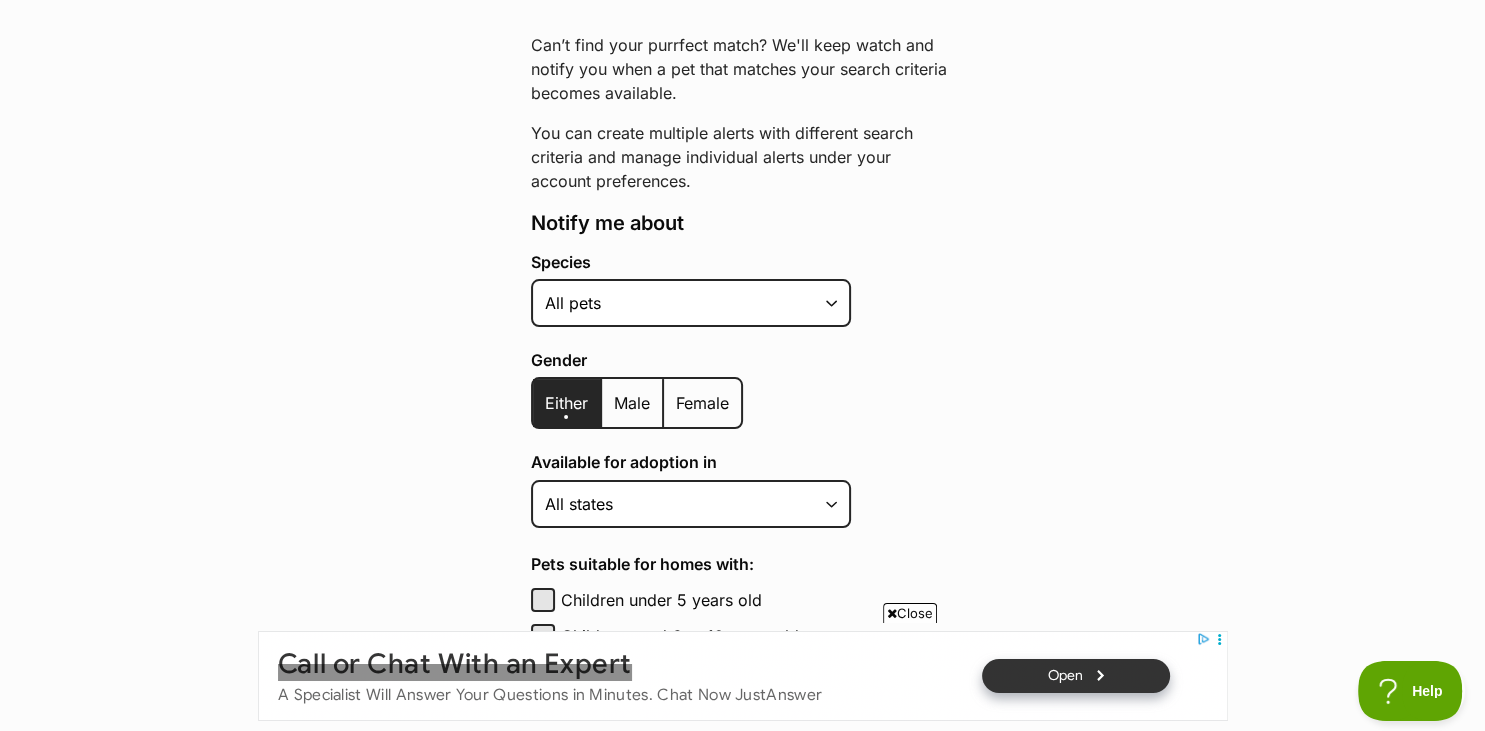 scroll, scrollTop: 211, scrollLeft: 0, axis: vertical 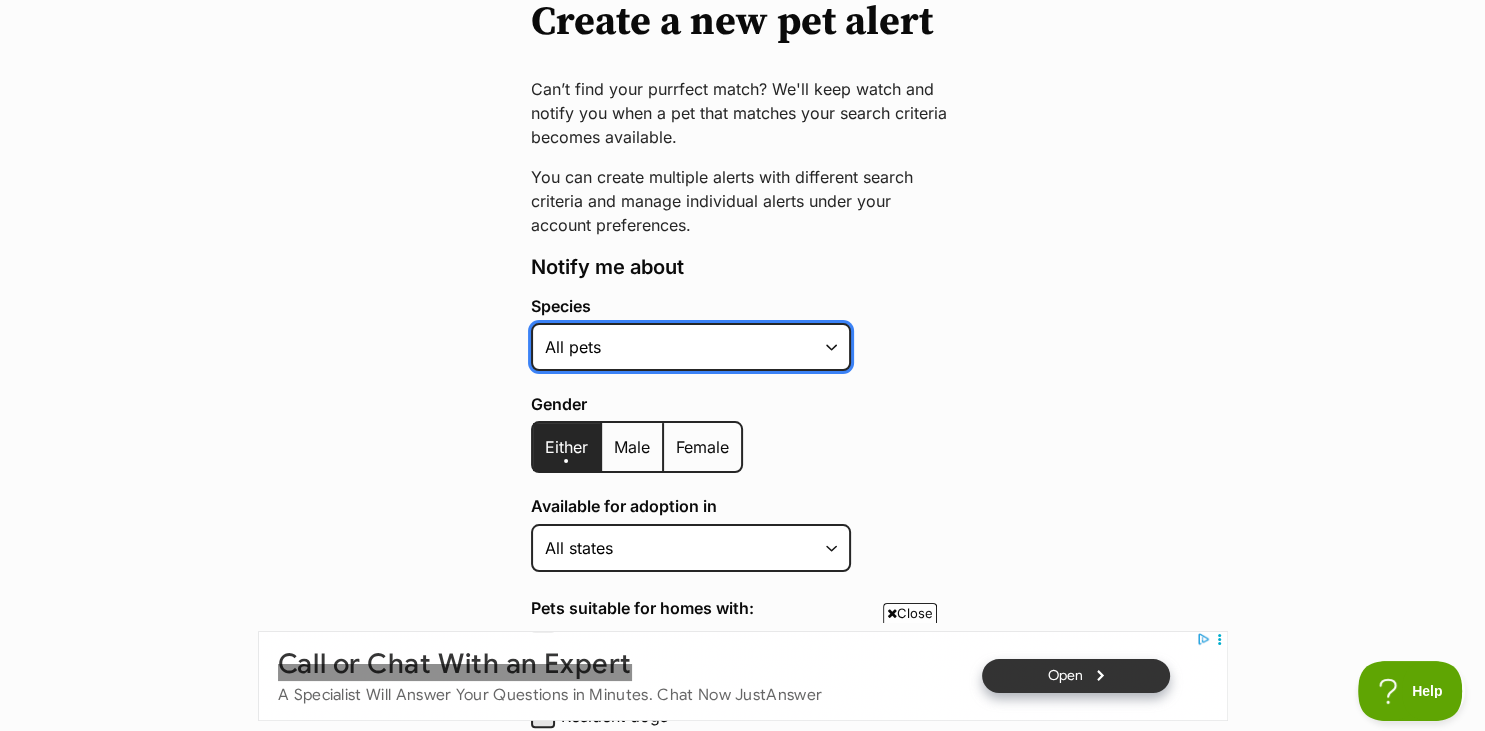 click on "Alpaca
Bird
Cat
Chicken
Cow
Dog
Donkey
Duck
Ferret
Fish
Goat
Goose
Guinea Fowl
Guinea Pig
Hamster
Hermit Crab
Horse
Lizard
Mouse
Pig
Python
Rabbit
Rat
Sheep
Turkey
Turtle
All pets" at bounding box center (691, 347) 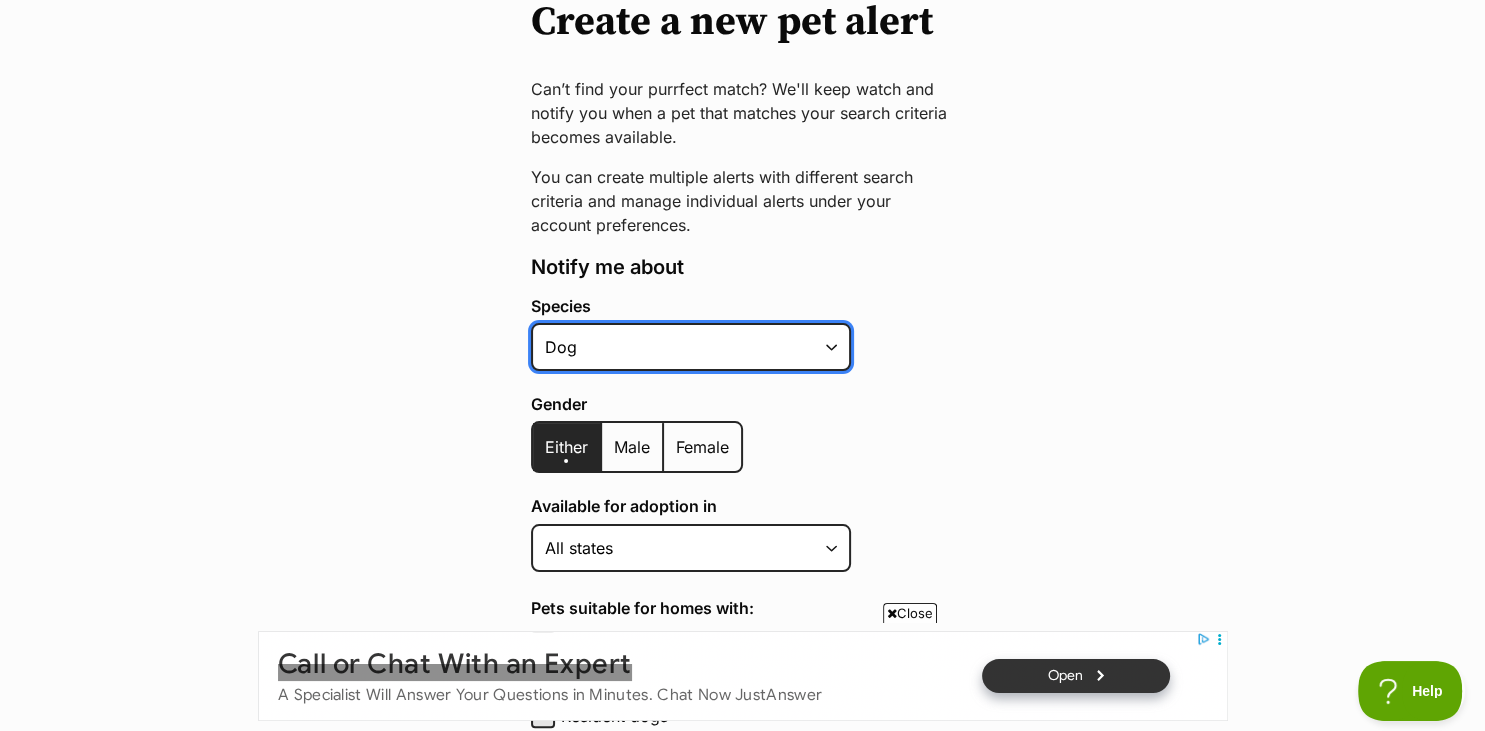 click on "Dog" at bounding box center (0, 0) 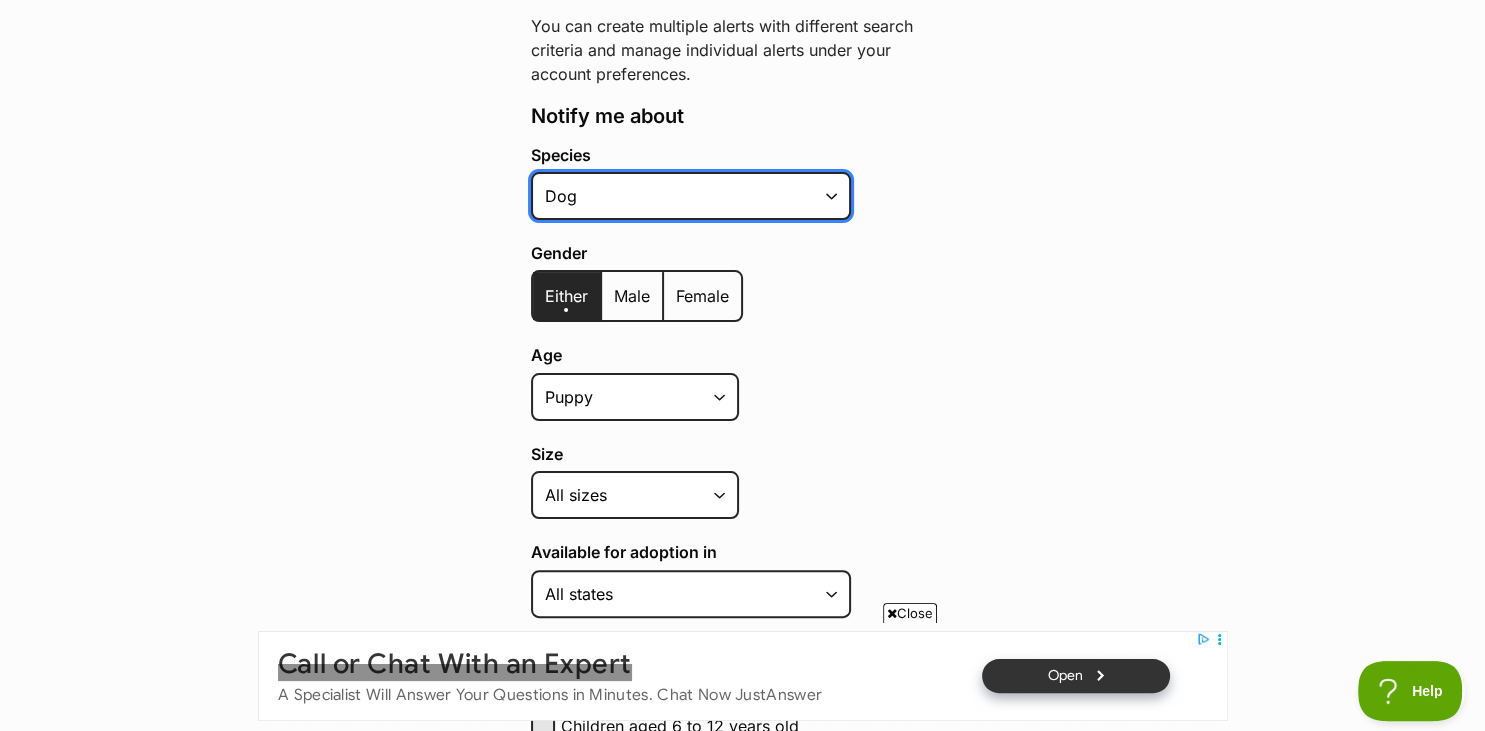 scroll, scrollTop: 422, scrollLeft: 0, axis: vertical 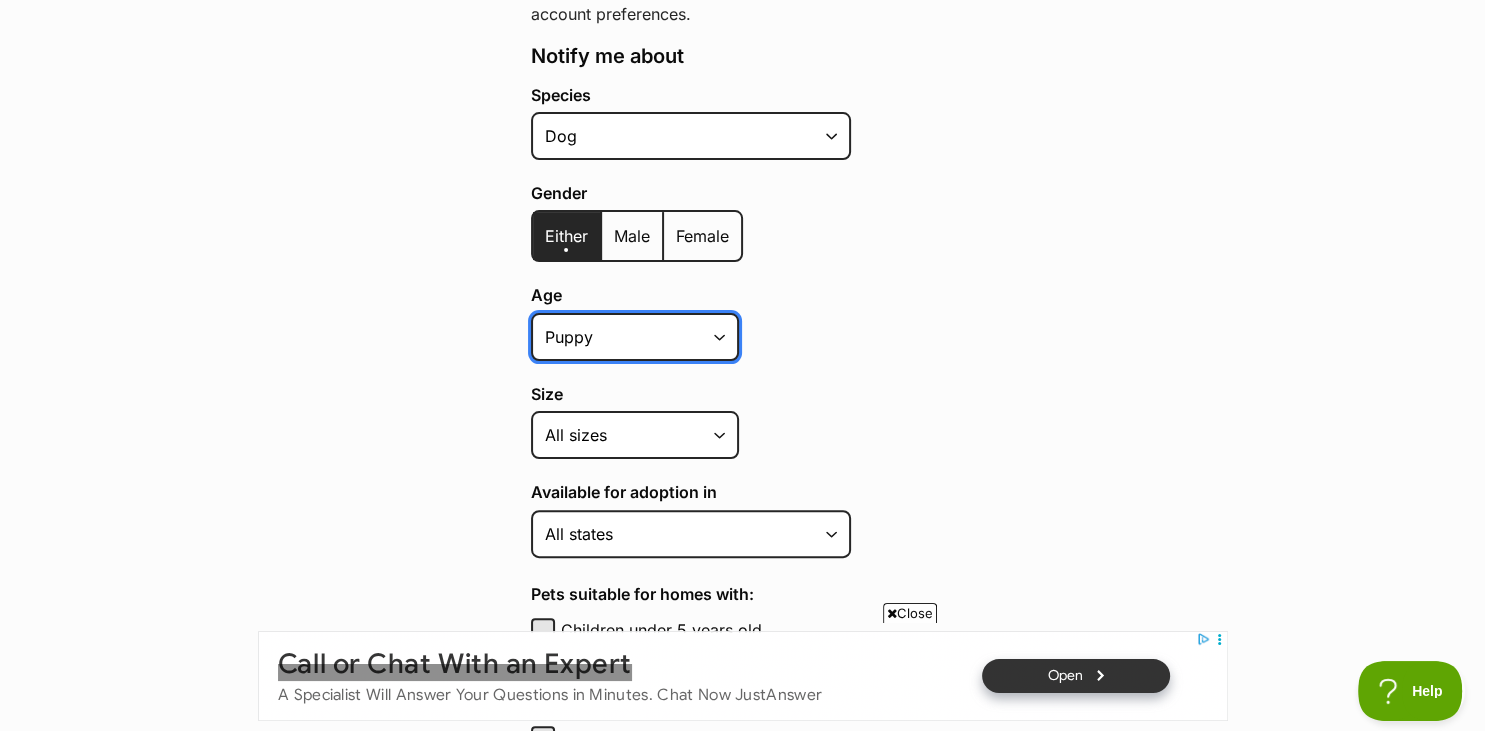 click on "Puppy Adult Senior All ages" at bounding box center (635, 337) 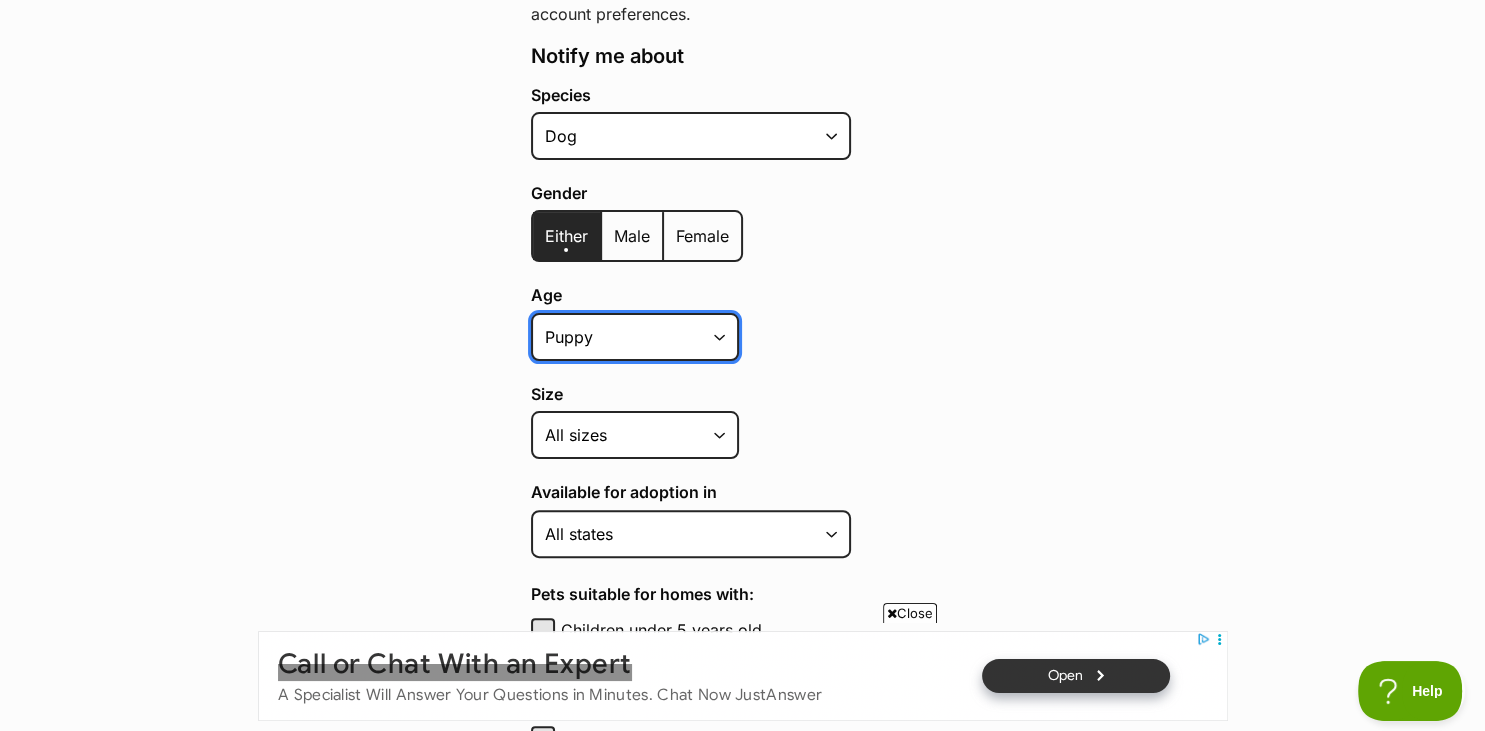 select on "senior" 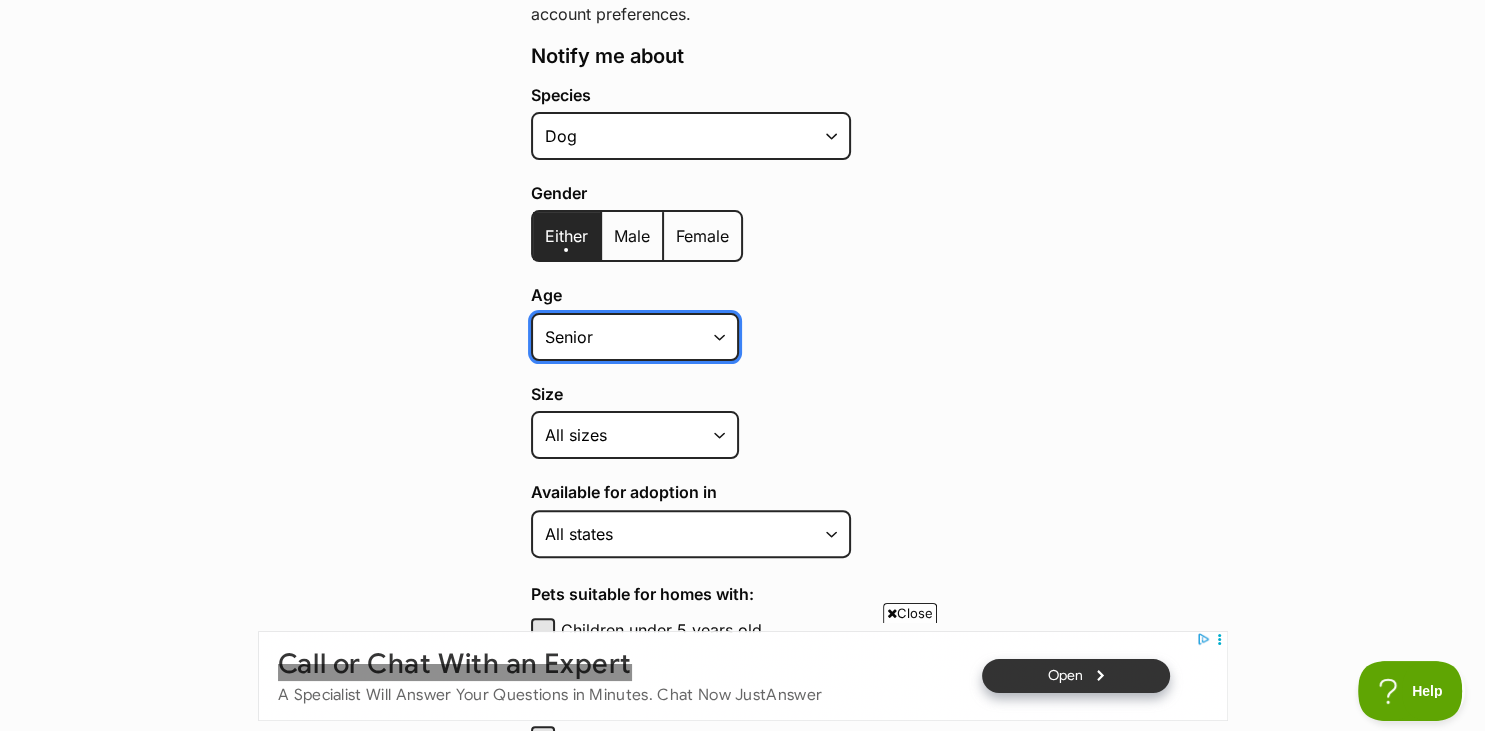 click on "Senior" at bounding box center [0, 0] 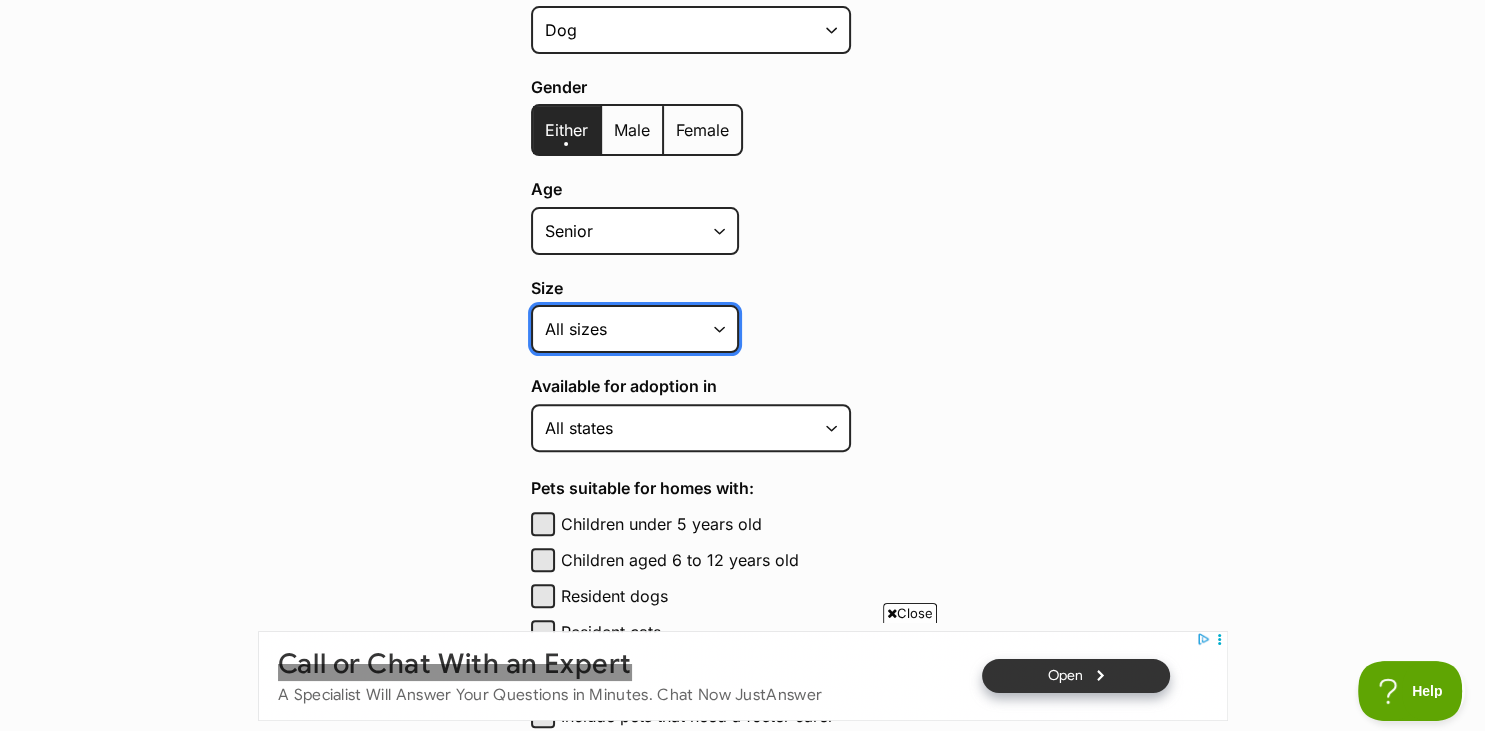 click on "Small
Medium
Large
All sizes" at bounding box center [635, 329] 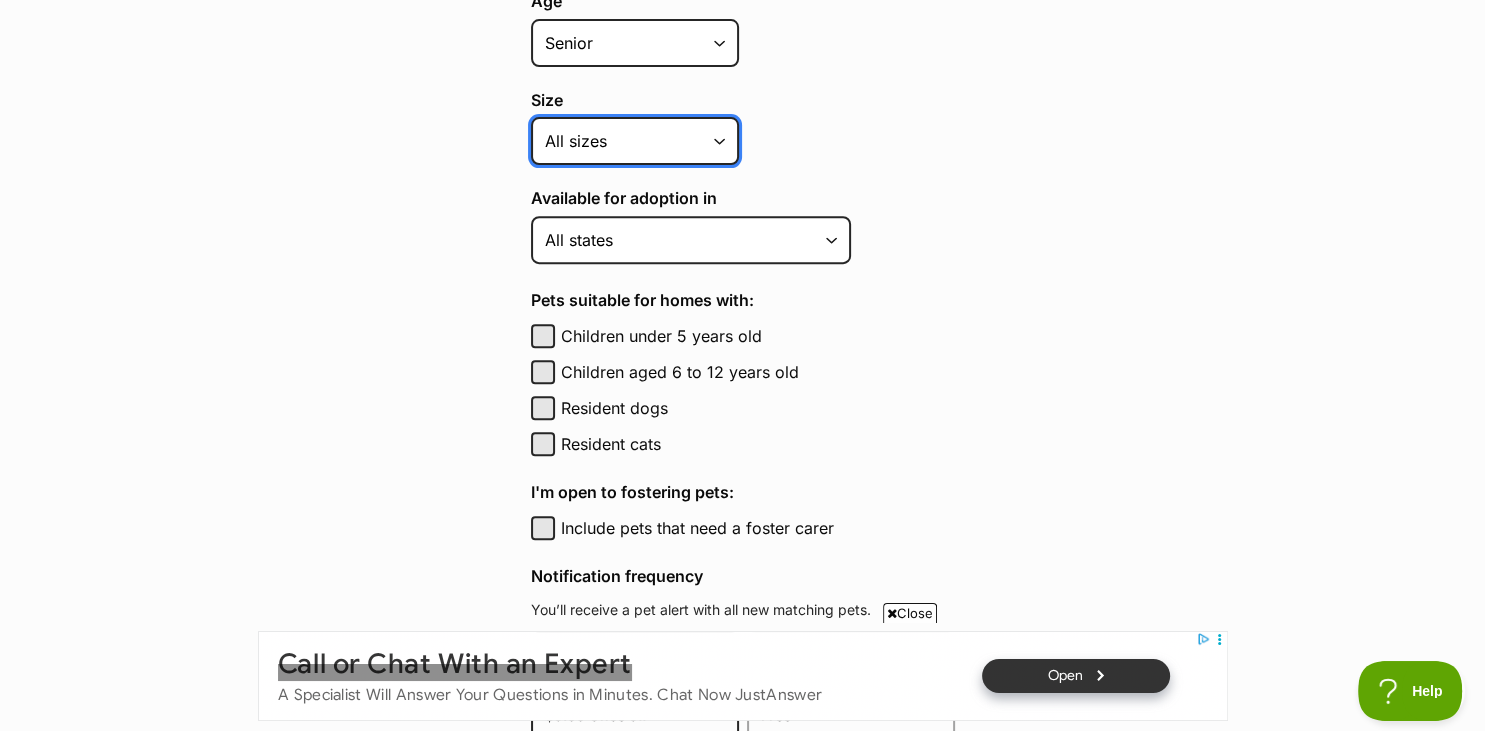 scroll, scrollTop: 739, scrollLeft: 0, axis: vertical 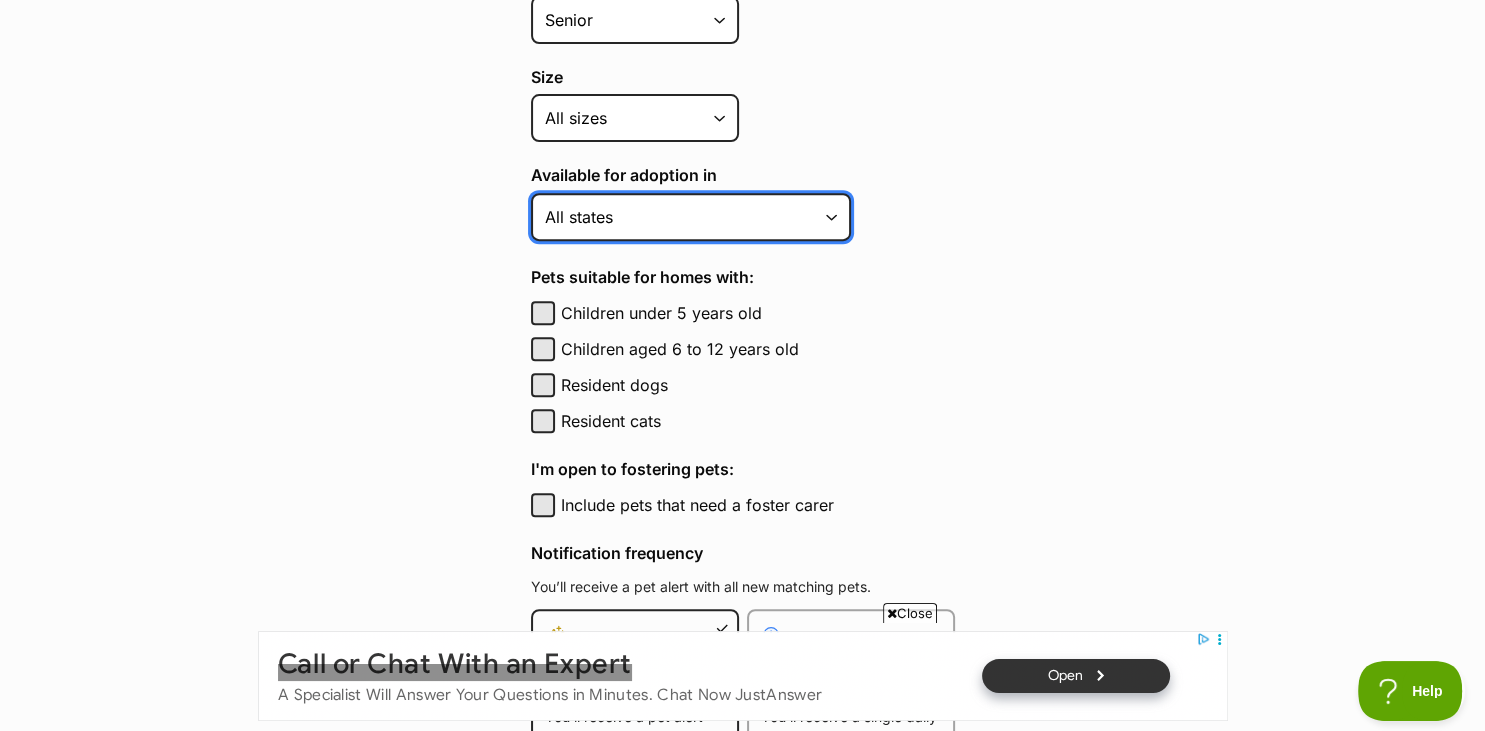 click on "Australian Capital Territory
New South Wales
Northern Territory
Queensland
South Australia
Tasmania
Victoria
Western Australia
All states" at bounding box center (691, 217) 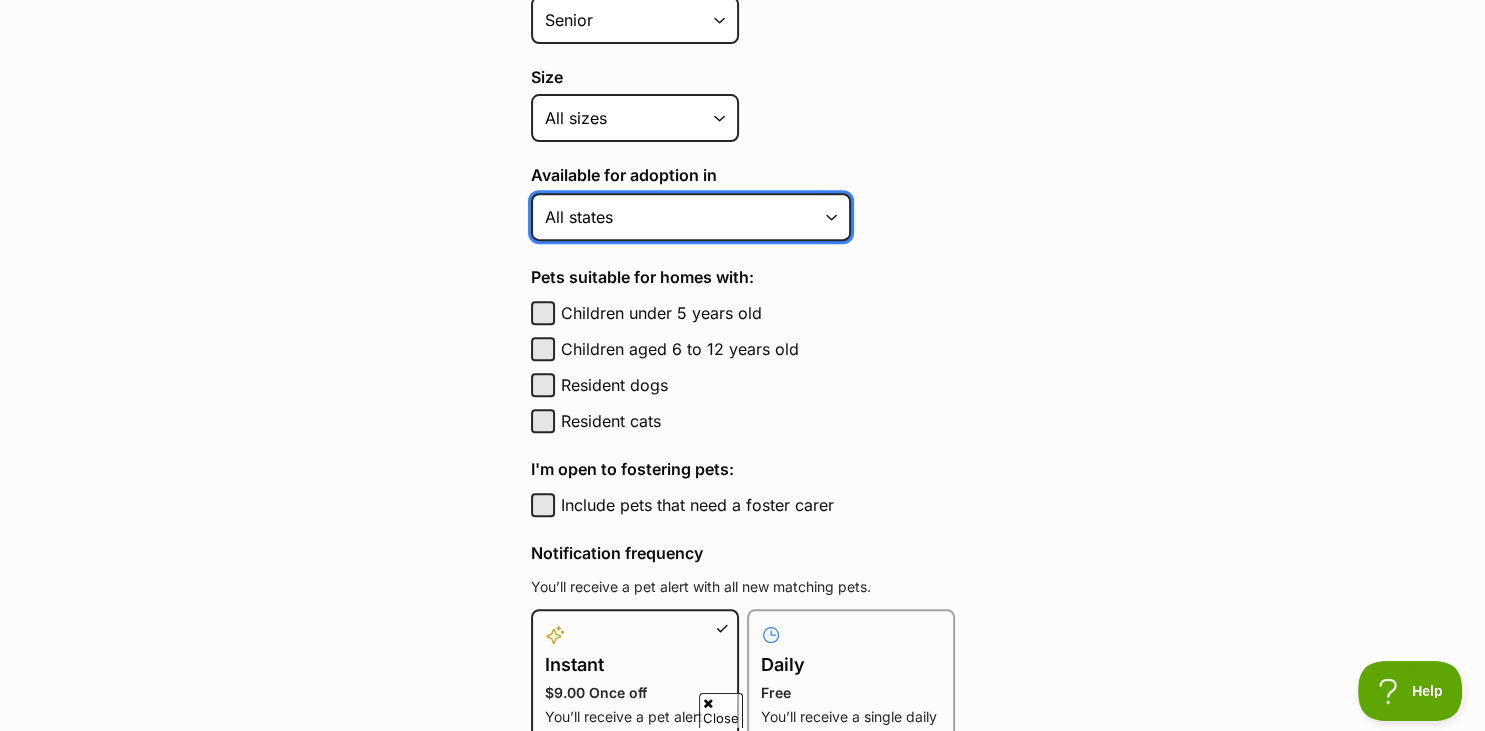 select on "1" 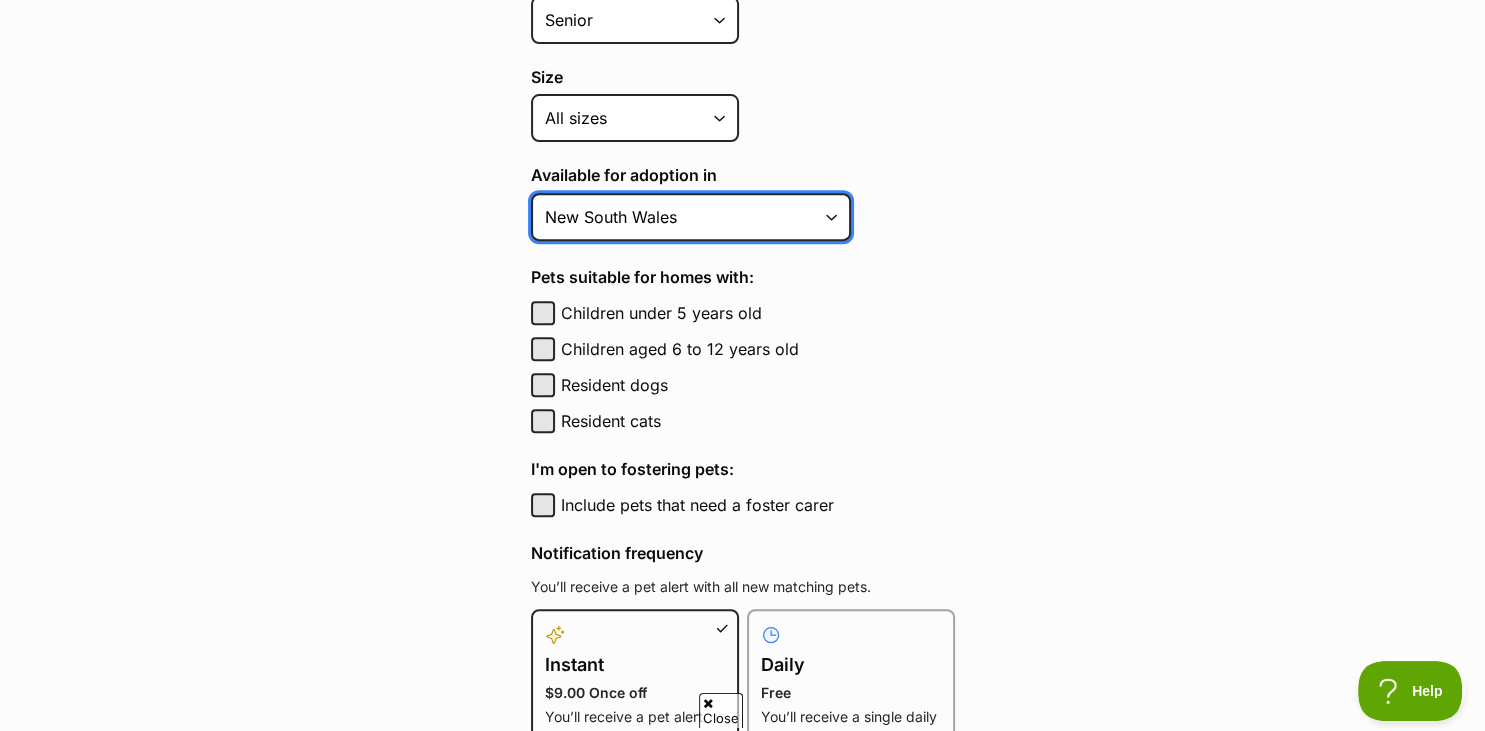 click on "New South Wales" at bounding box center (0, 0) 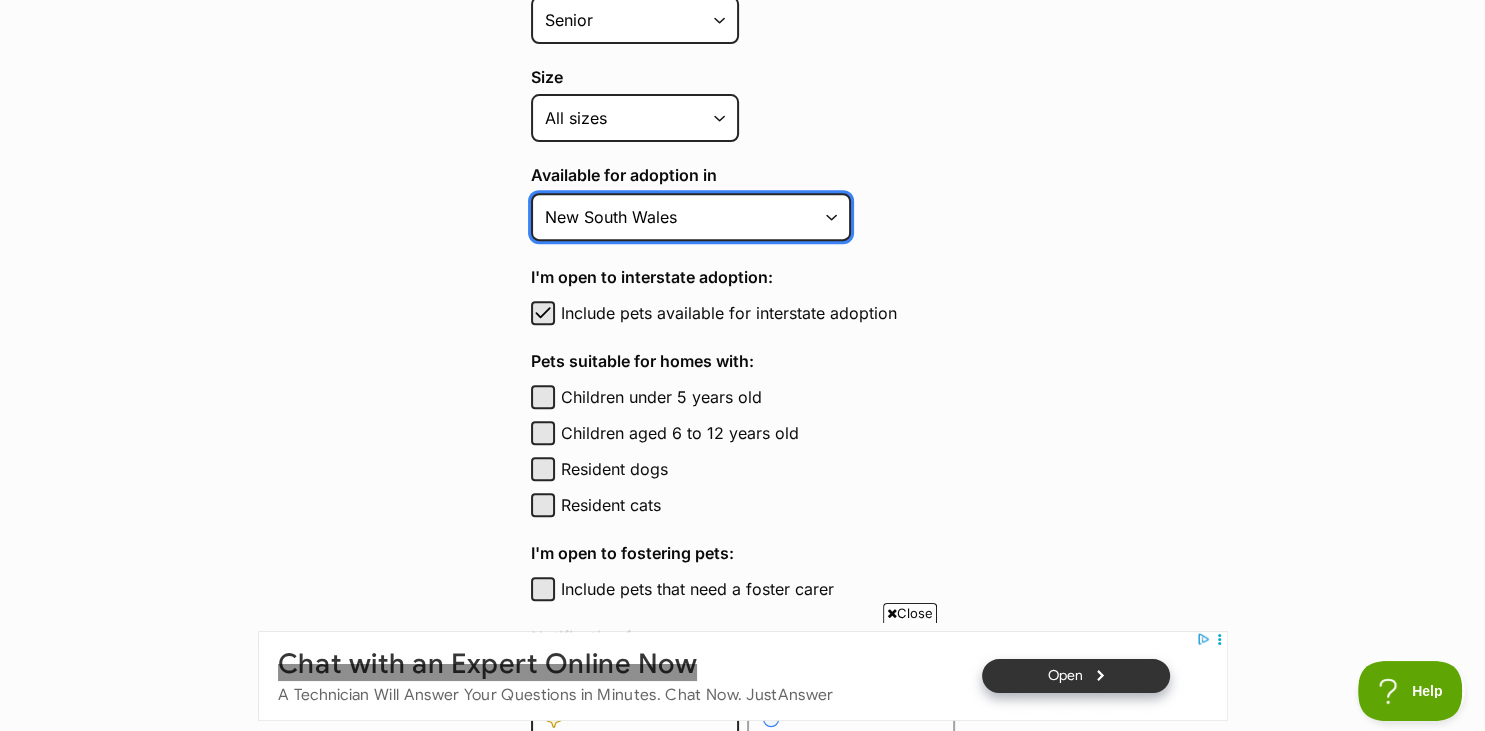 scroll, scrollTop: 0, scrollLeft: 0, axis: both 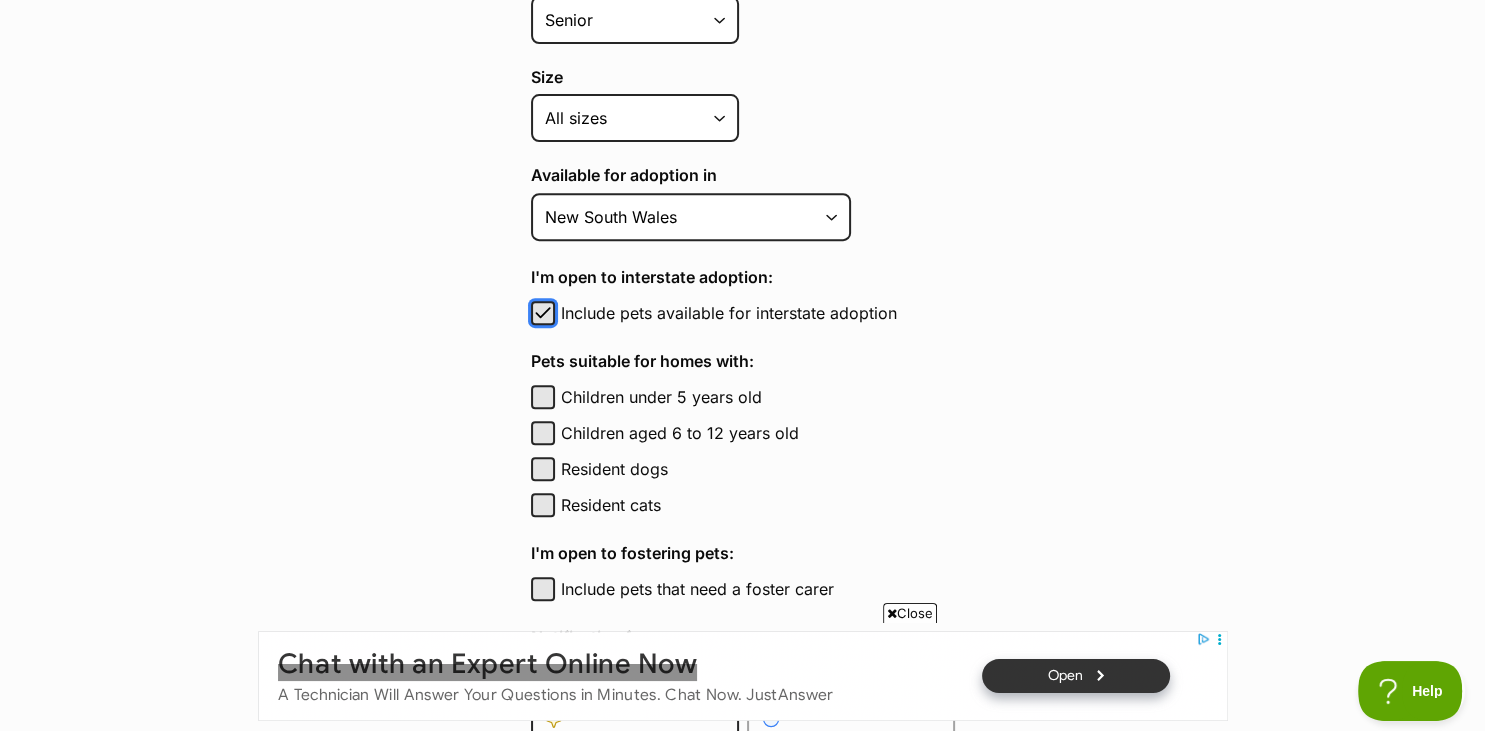 click at bounding box center (543, 313) 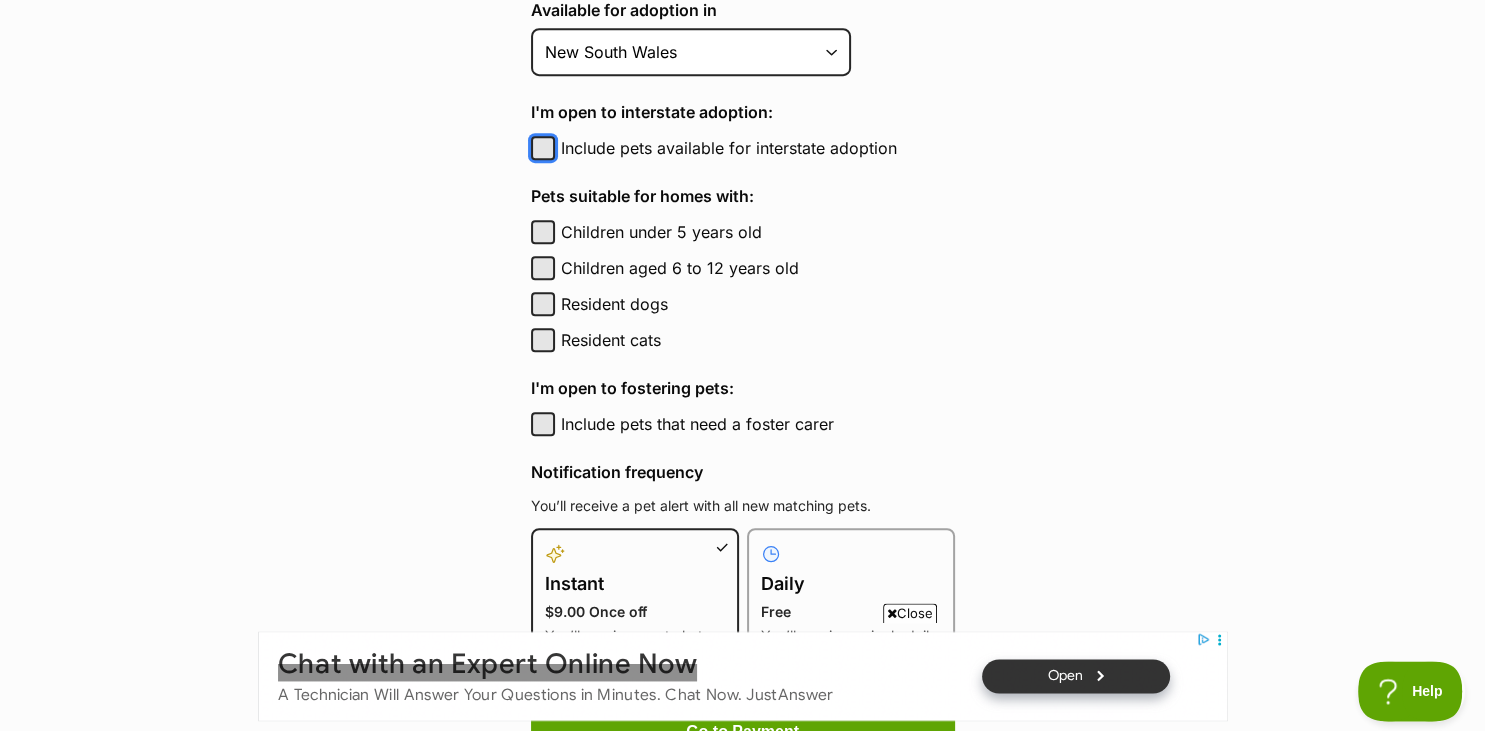 scroll, scrollTop: 950, scrollLeft: 0, axis: vertical 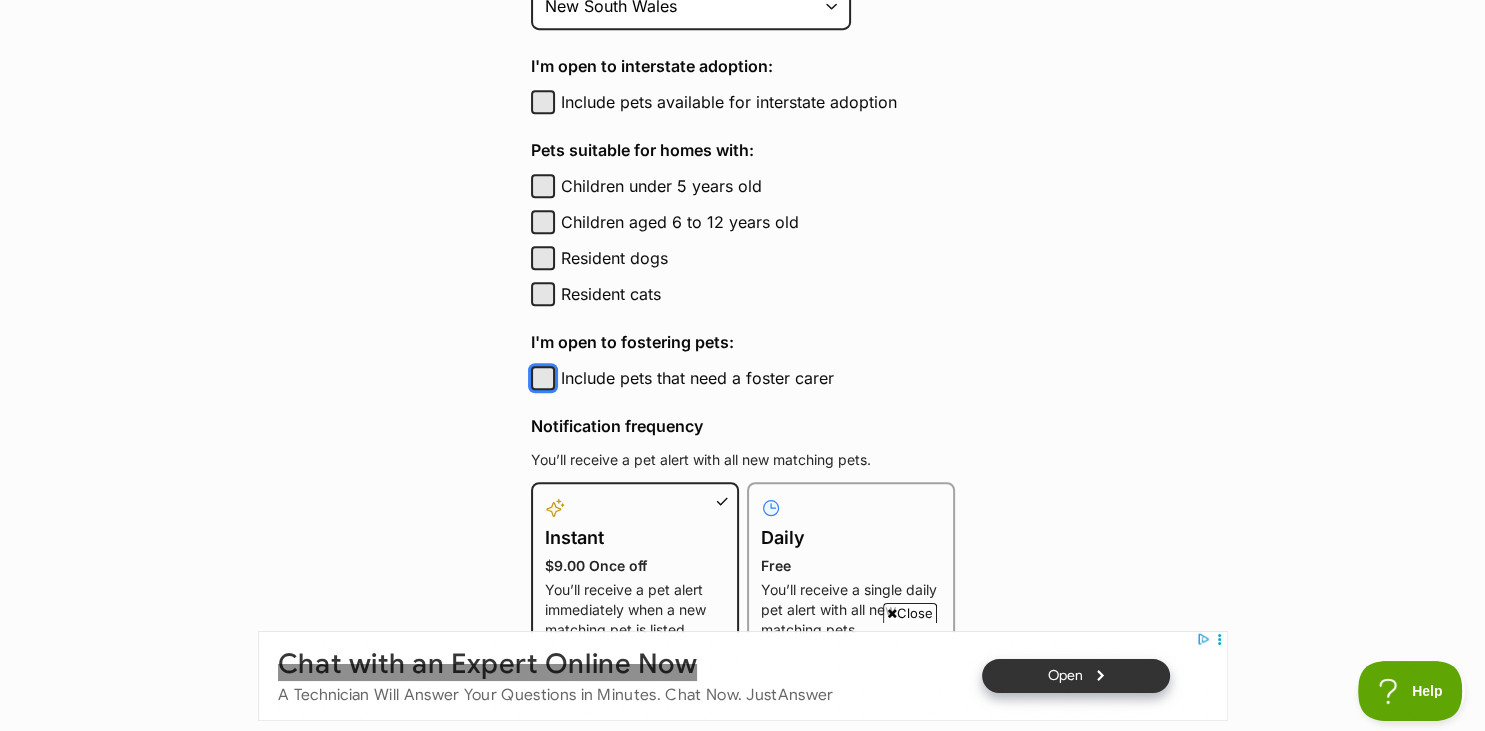 click on "Include pets that need a foster carer" at bounding box center (543, 378) 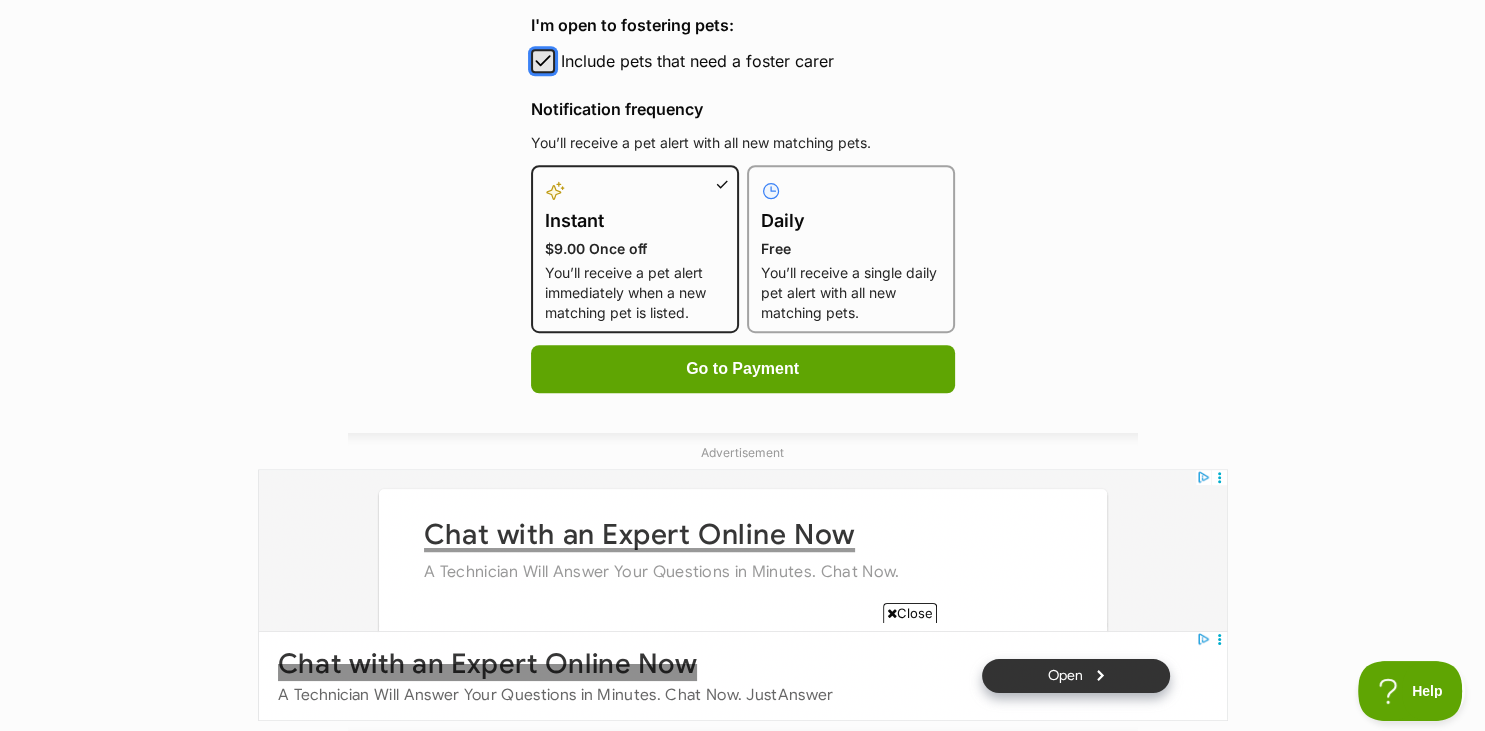 scroll, scrollTop: 0, scrollLeft: 0, axis: both 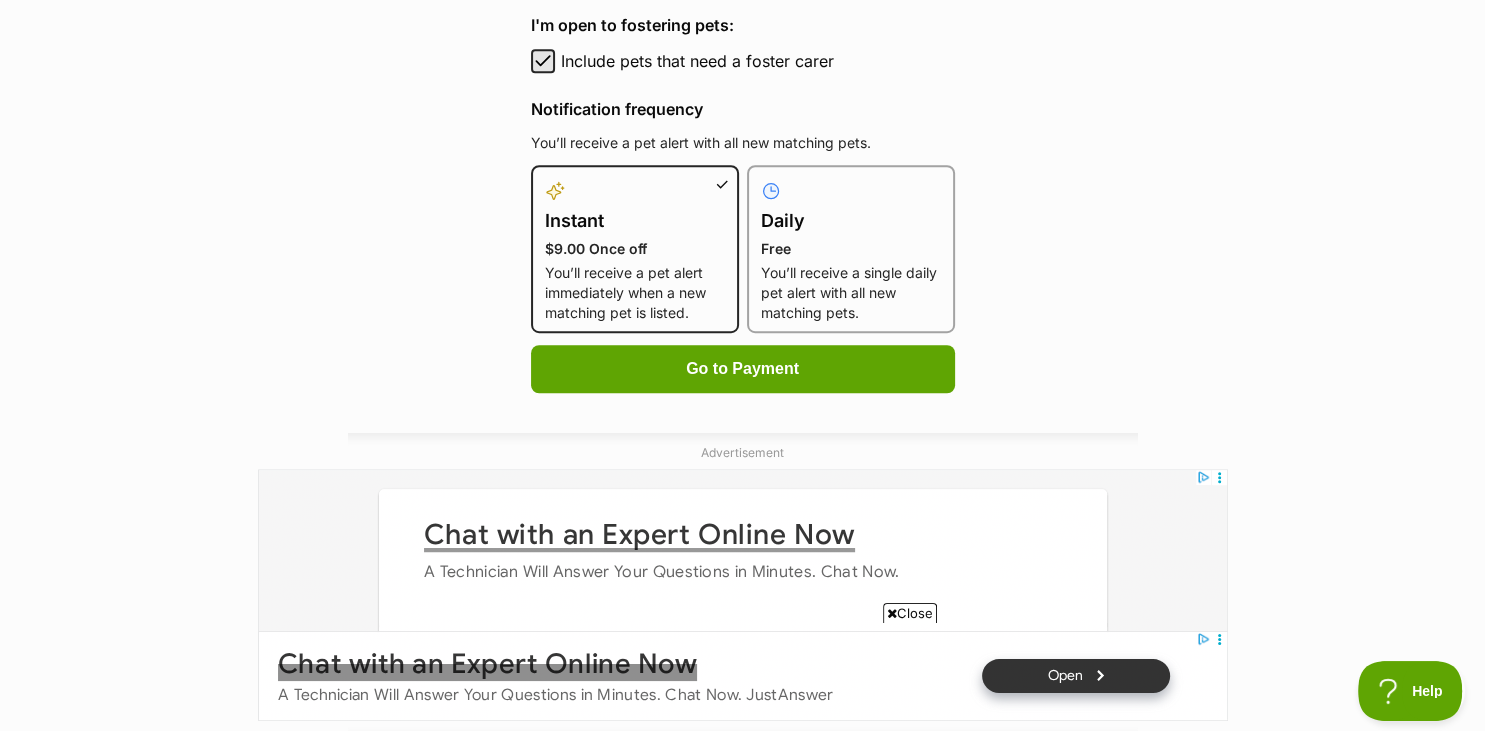click on "Daily
Free
You’ll receive a single daily pet alert with all new matching pets." at bounding box center [851, 251] 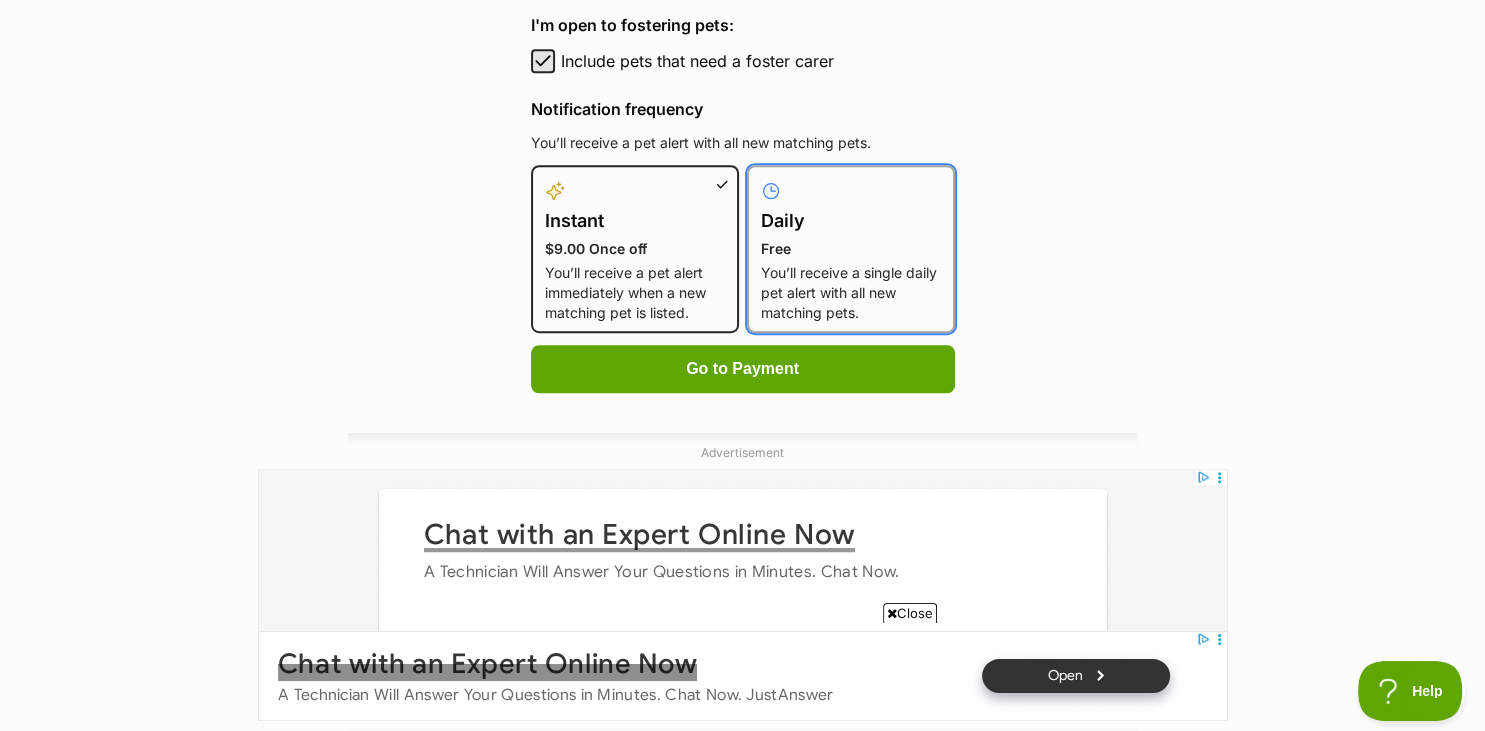 click on "Daily
Free
You’ll receive a single daily pet alert with all new matching pets." at bounding box center [759, 177] 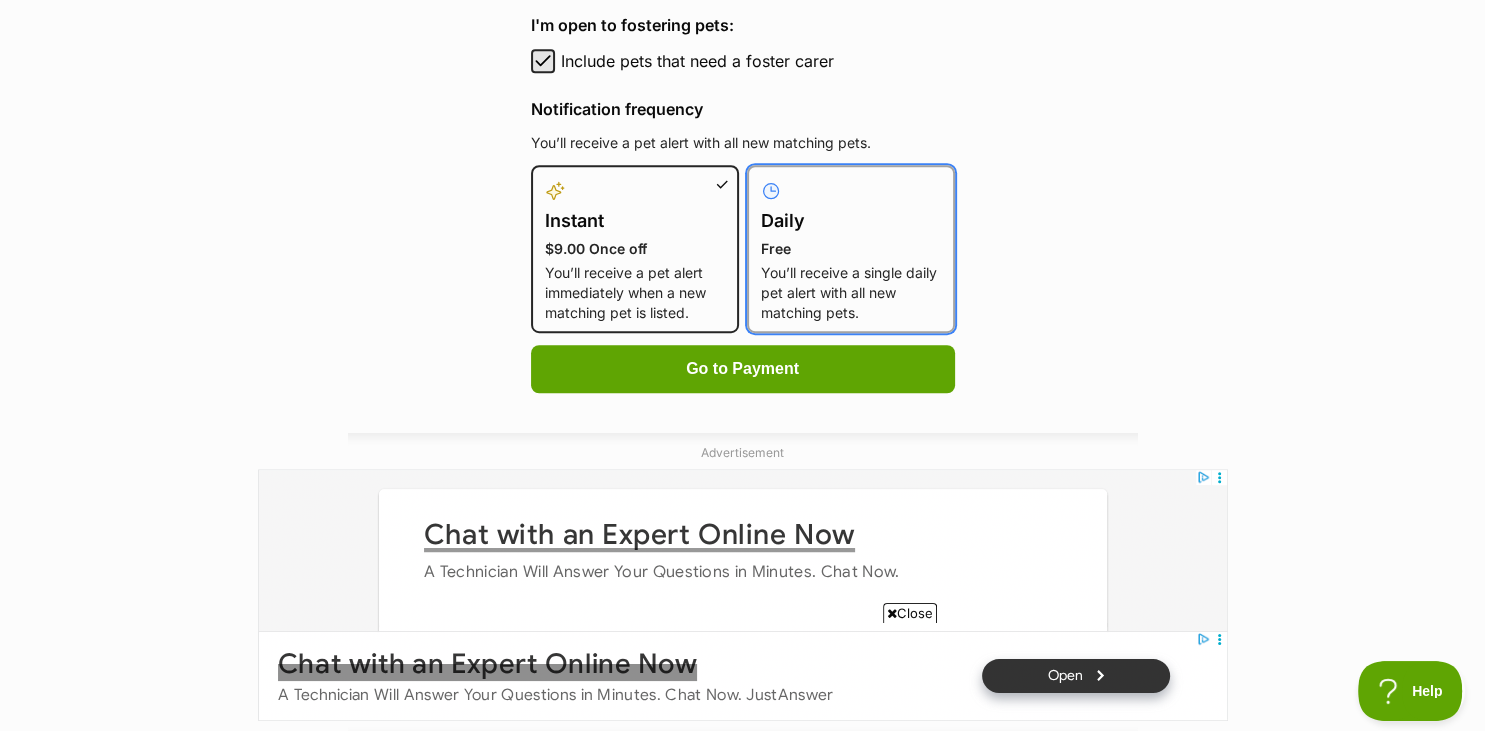 radio on "true" 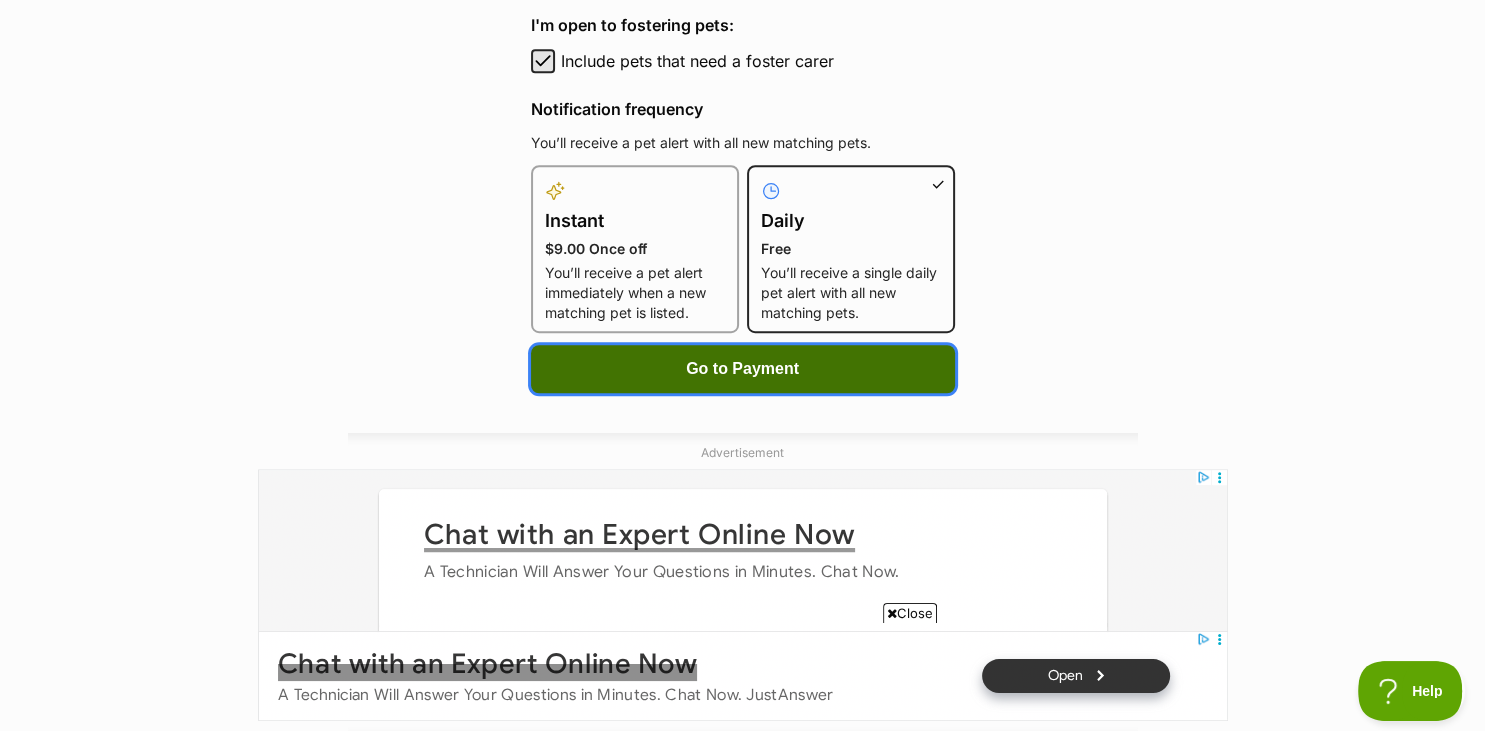 click on "Go to Payment" at bounding box center [742, 369] 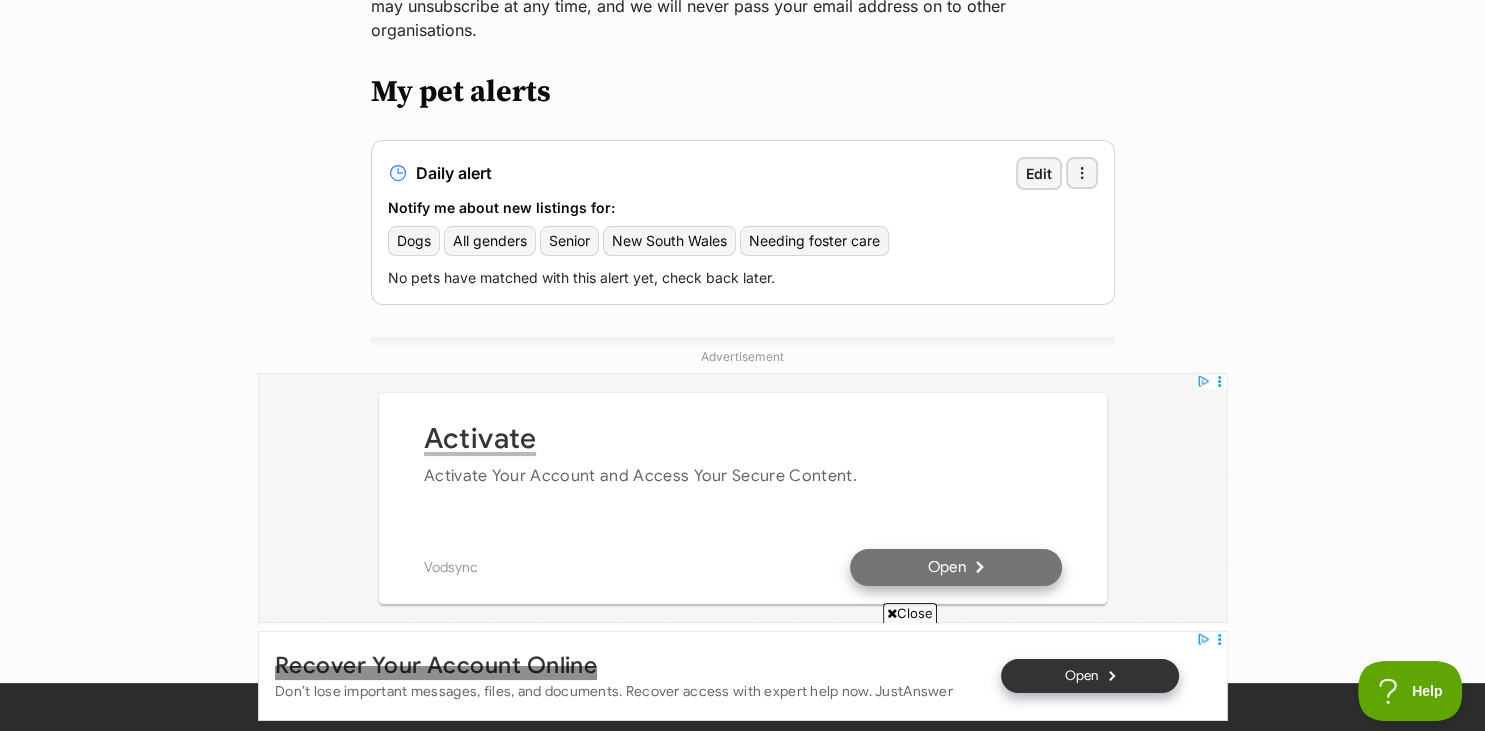 scroll, scrollTop: 528, scrollLeft: 0, axis: vertical 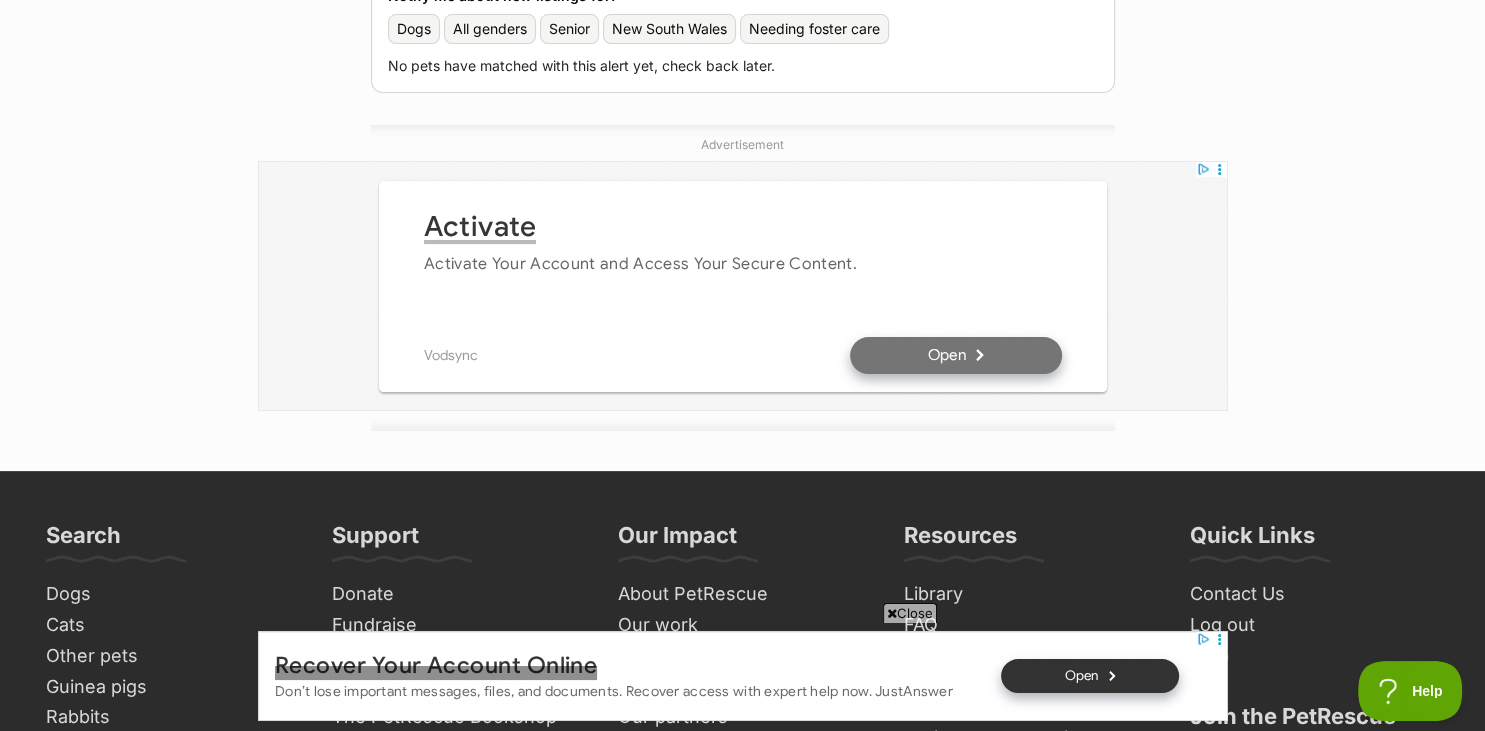 click on "Open" at bounding box center (946, 354) 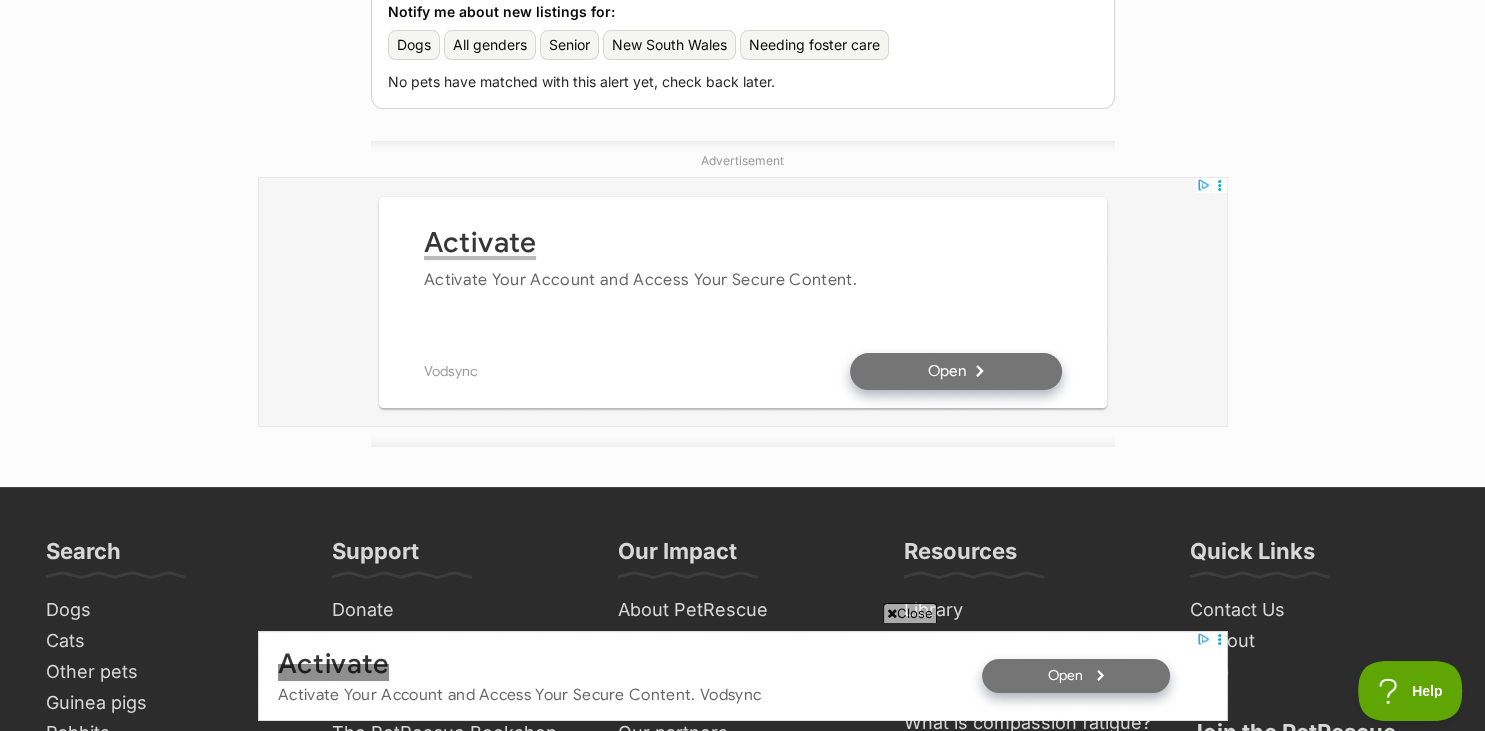 scroll, scrollTop: 528, scrollLeft: 0, axis: vertical 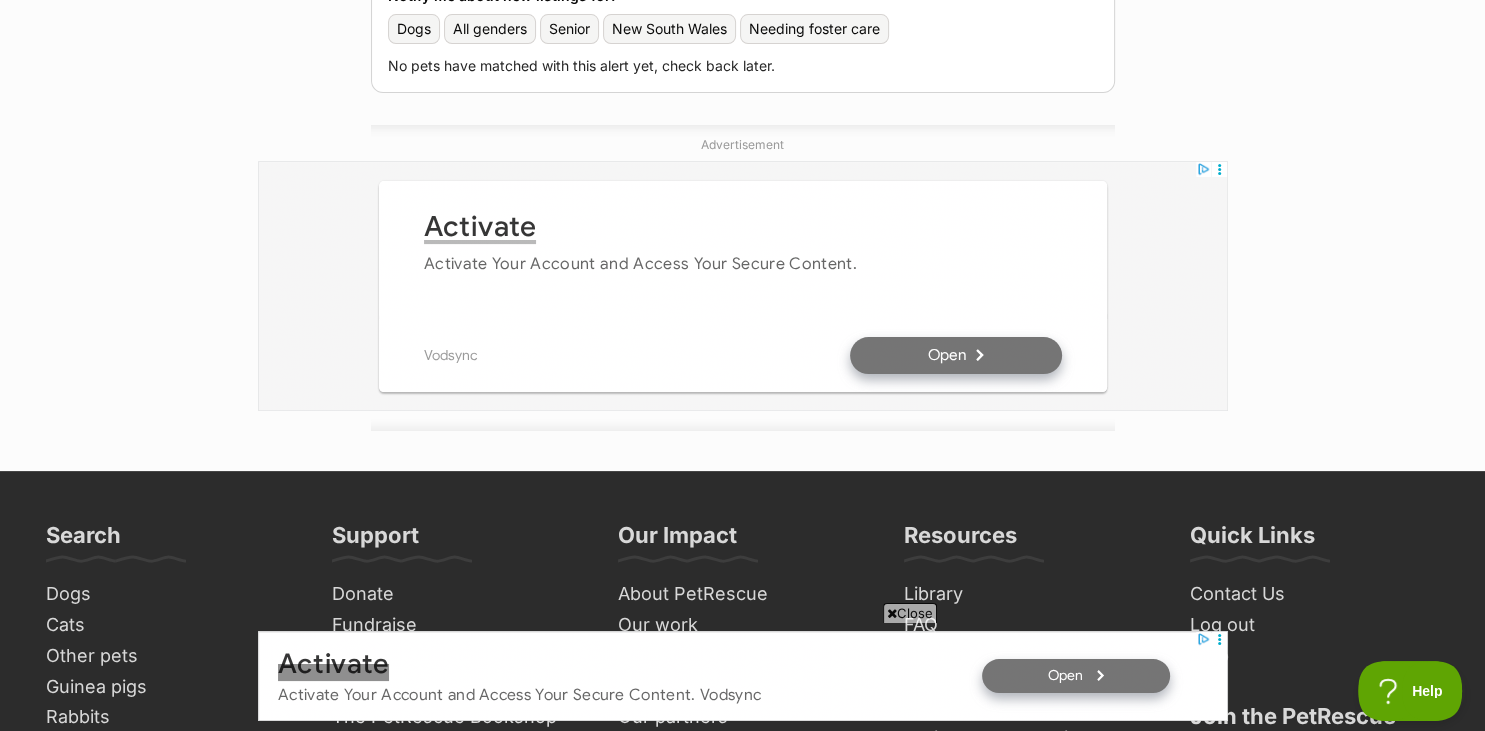 click on "Open" at bounding box center (955, 355) 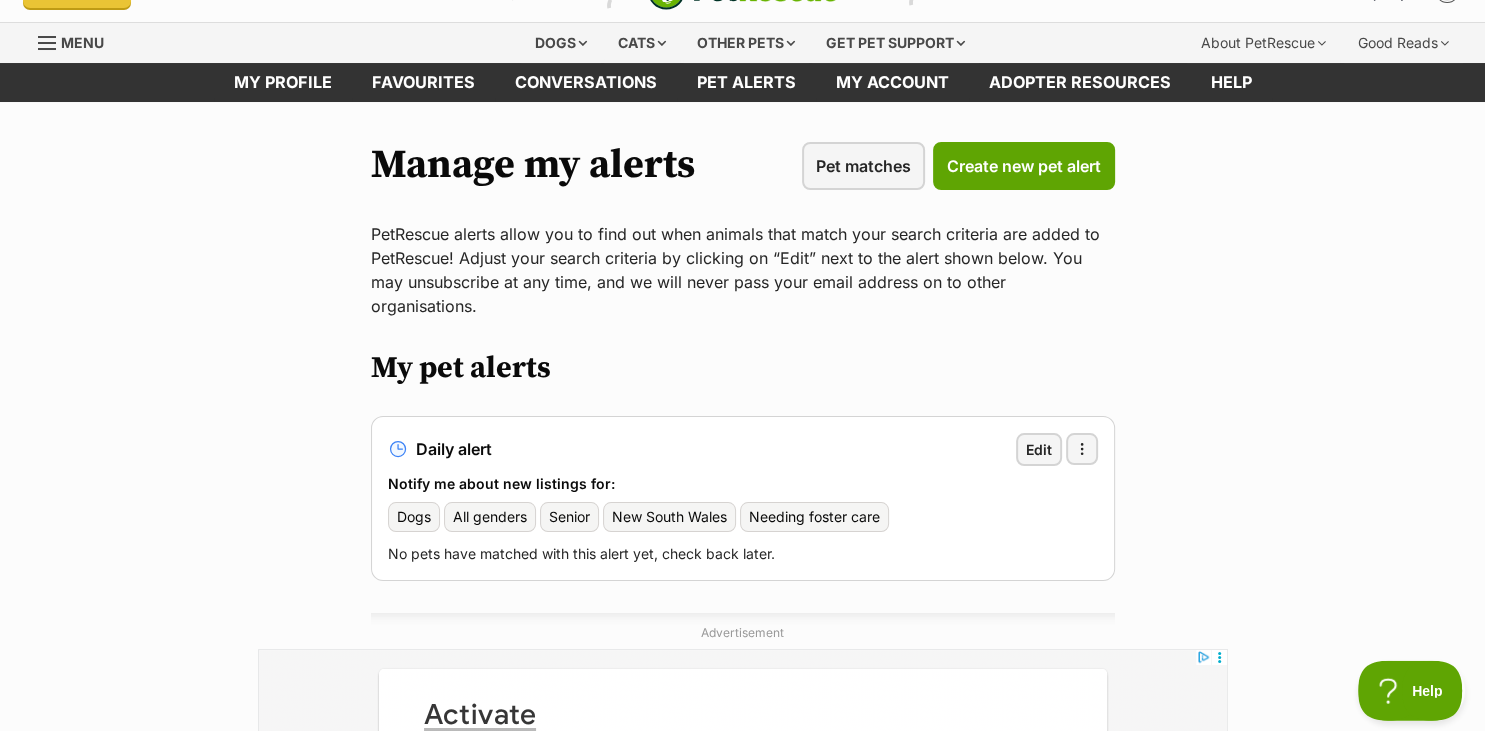 scroll, scrollTop: 0, scrollLeft: 0, axis: both 